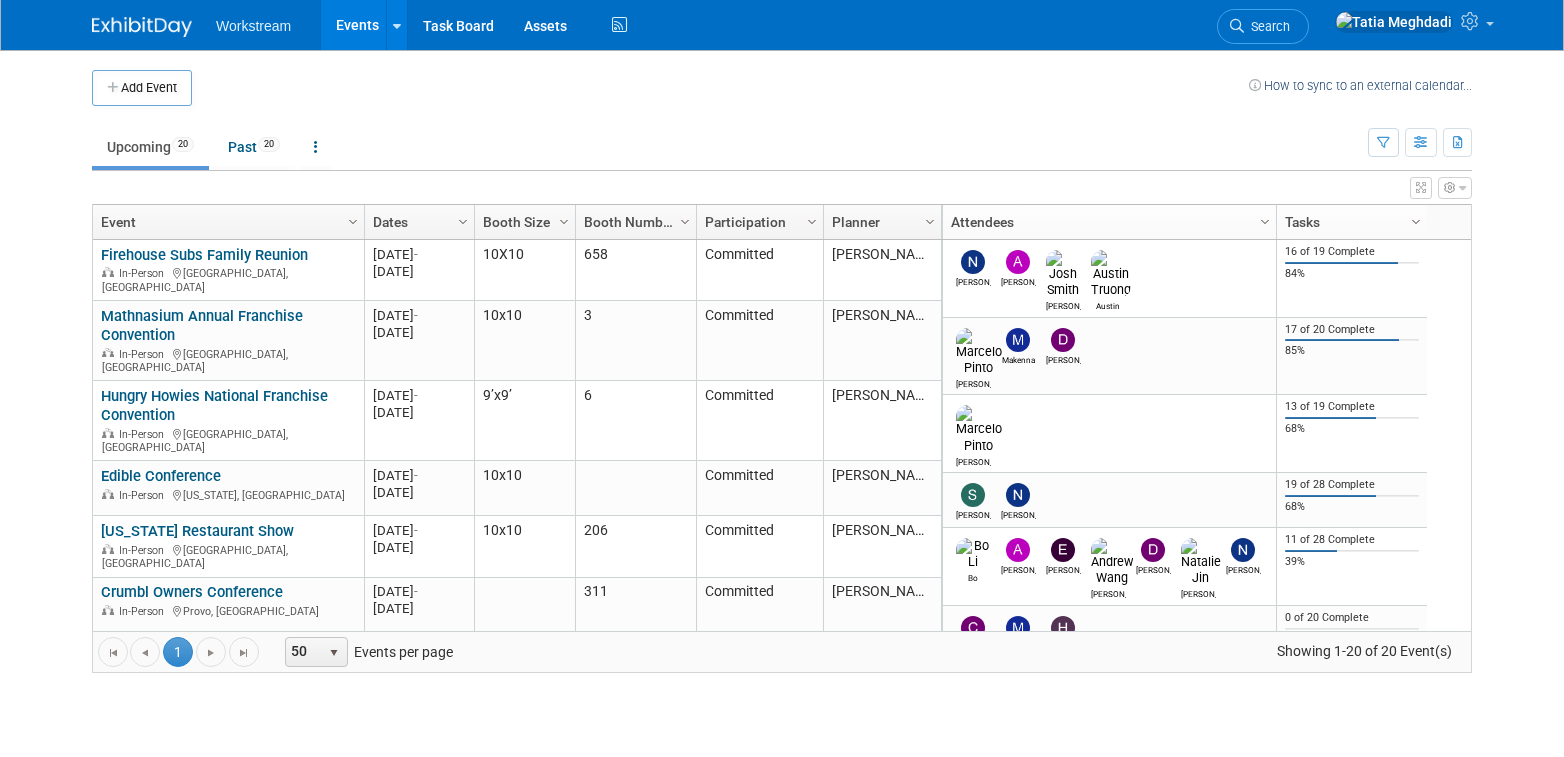 scroll, scrollTop: 0, scrollLeft: 0, axis: both 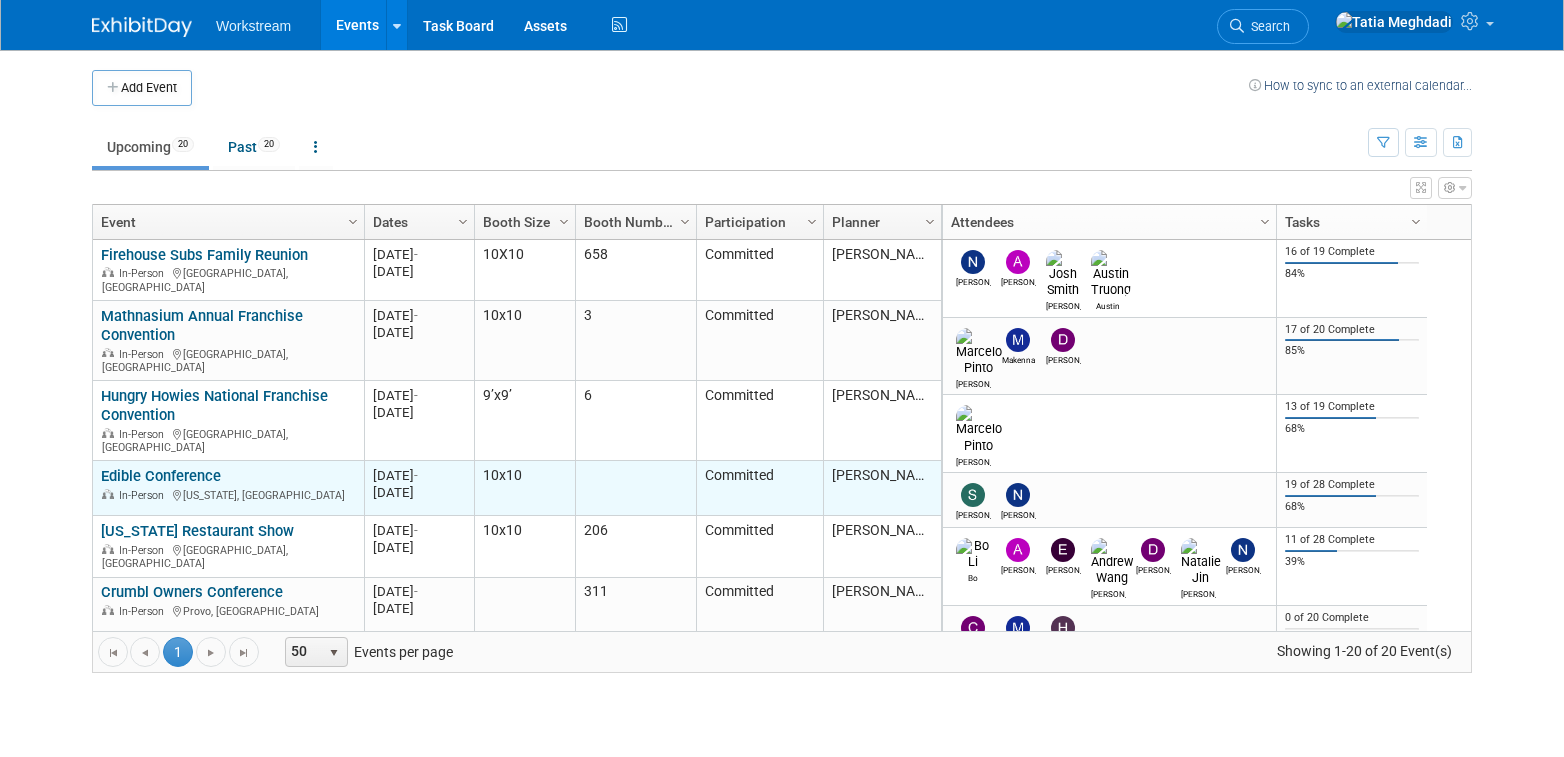 click on "Edible Conference" at bounding box center (161, 476) 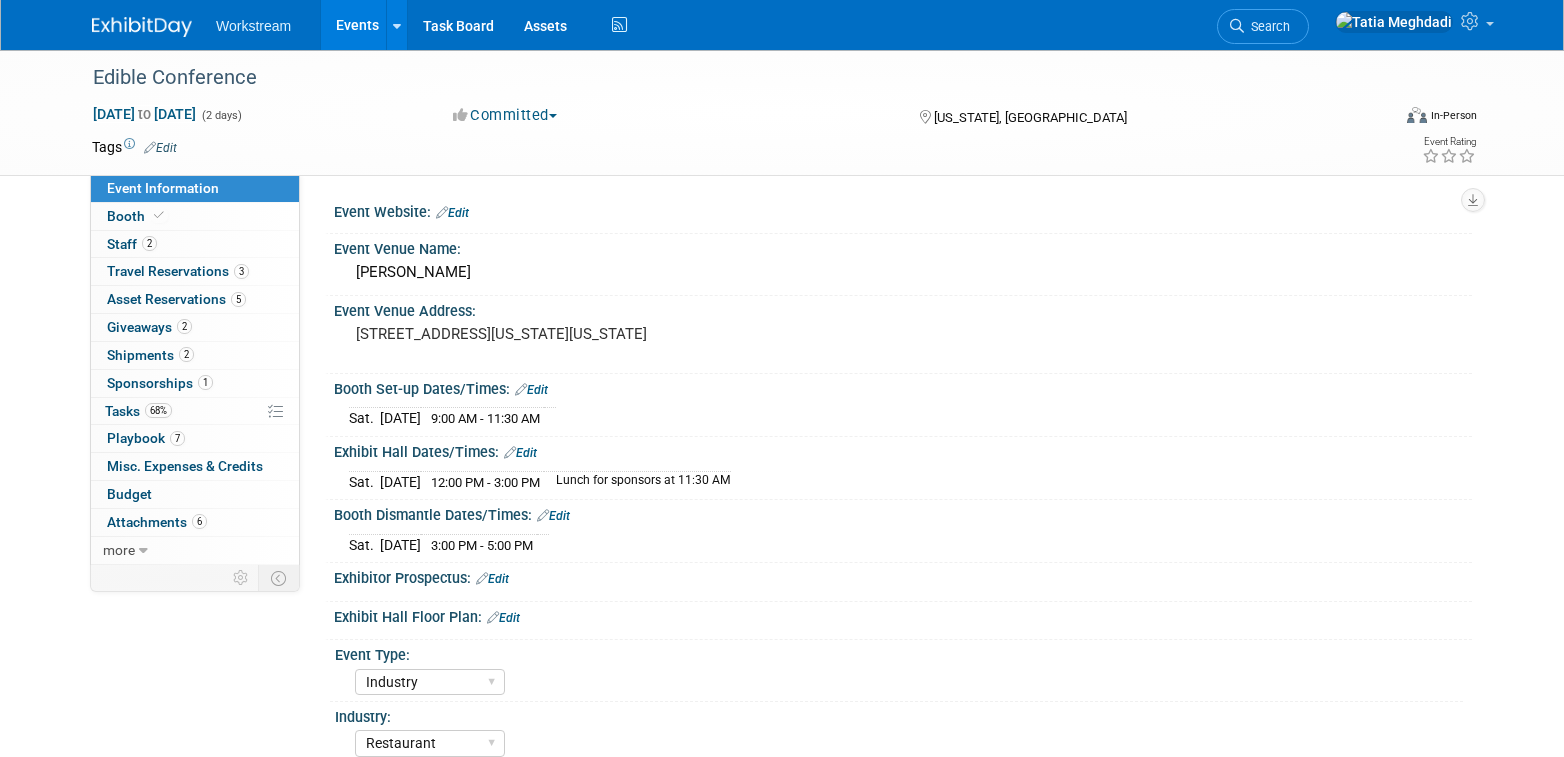select on "Industry" 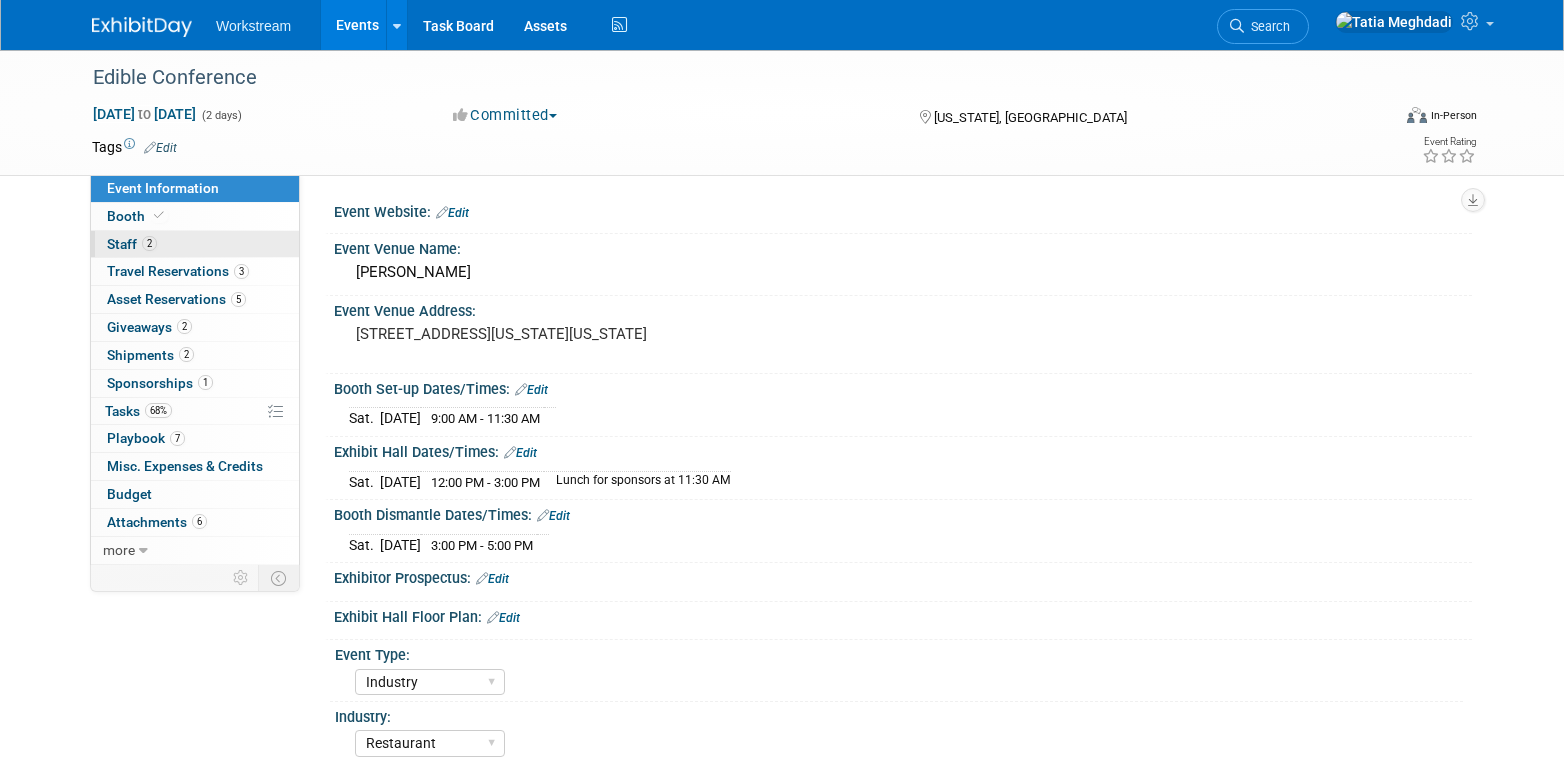 click on "Staff 2" at bounding box center [132, 244] 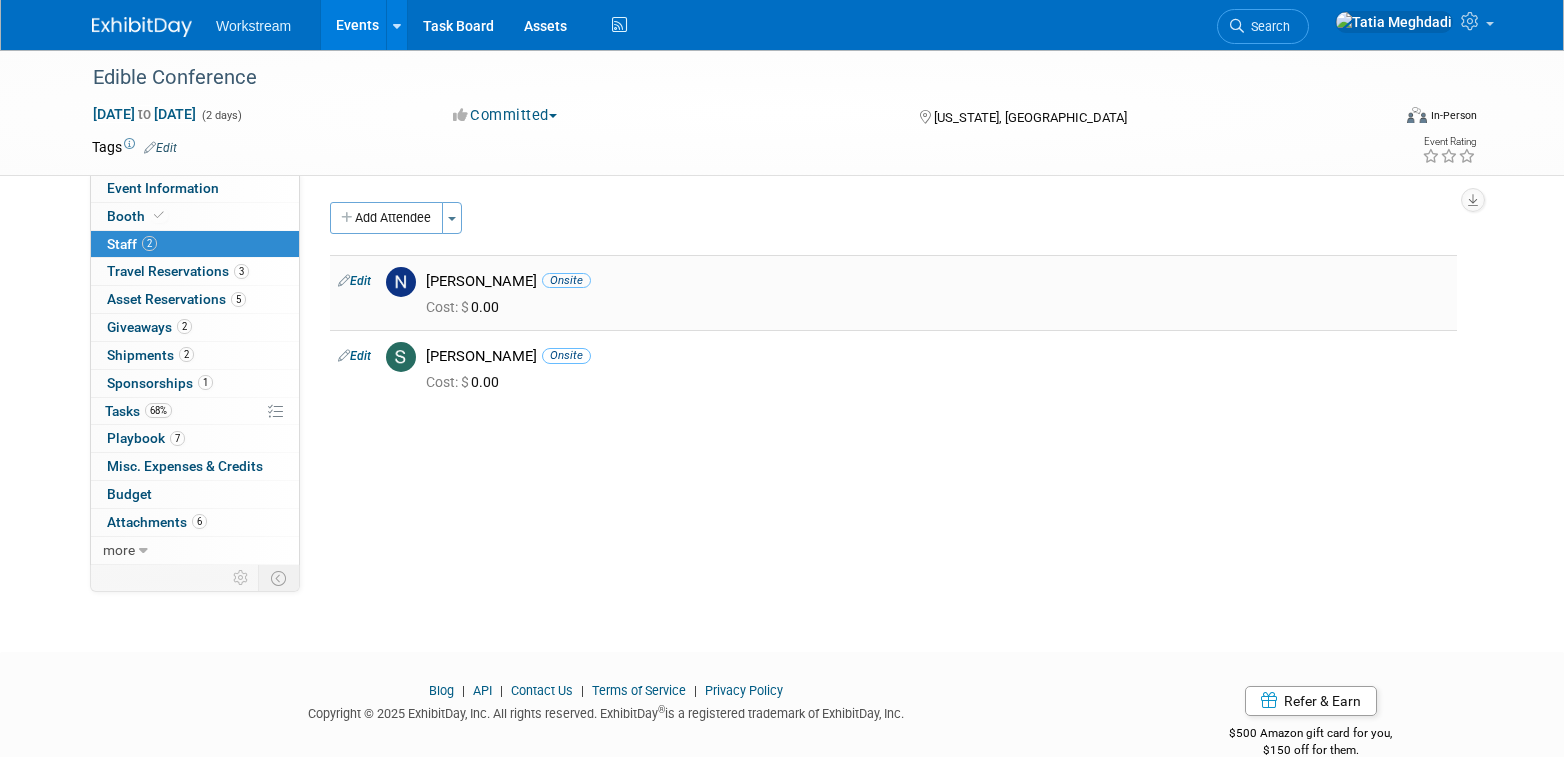 click on "Nicole Kim
Onsite" at bounding box center (937, 281) 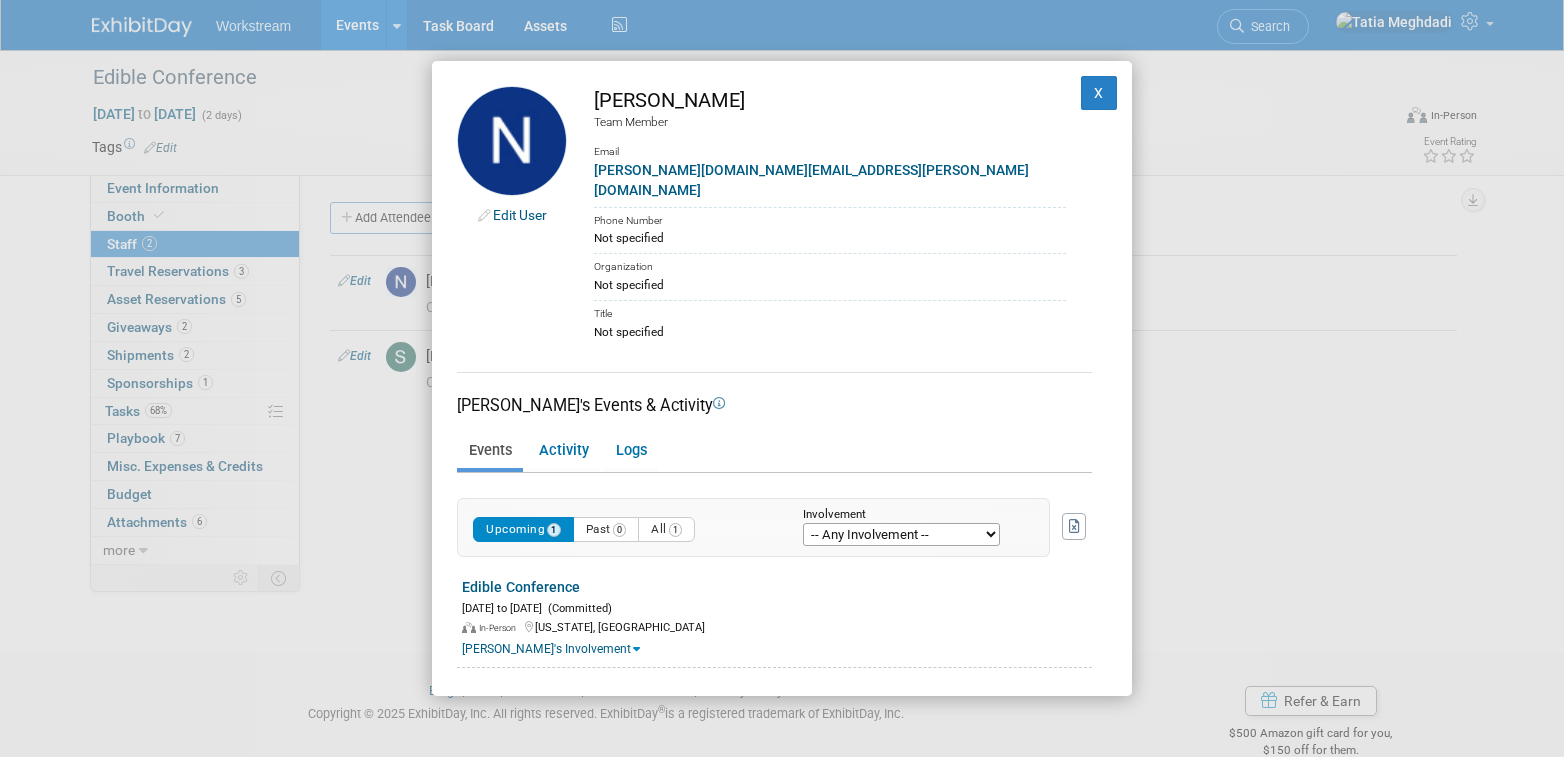 click on "Edit User
Nicole Kim
Team Member
Email
nicole.kim@workstream.is
Phone Number
Not specified
Organization
Not specified
X" at bounding box center [782, 378] 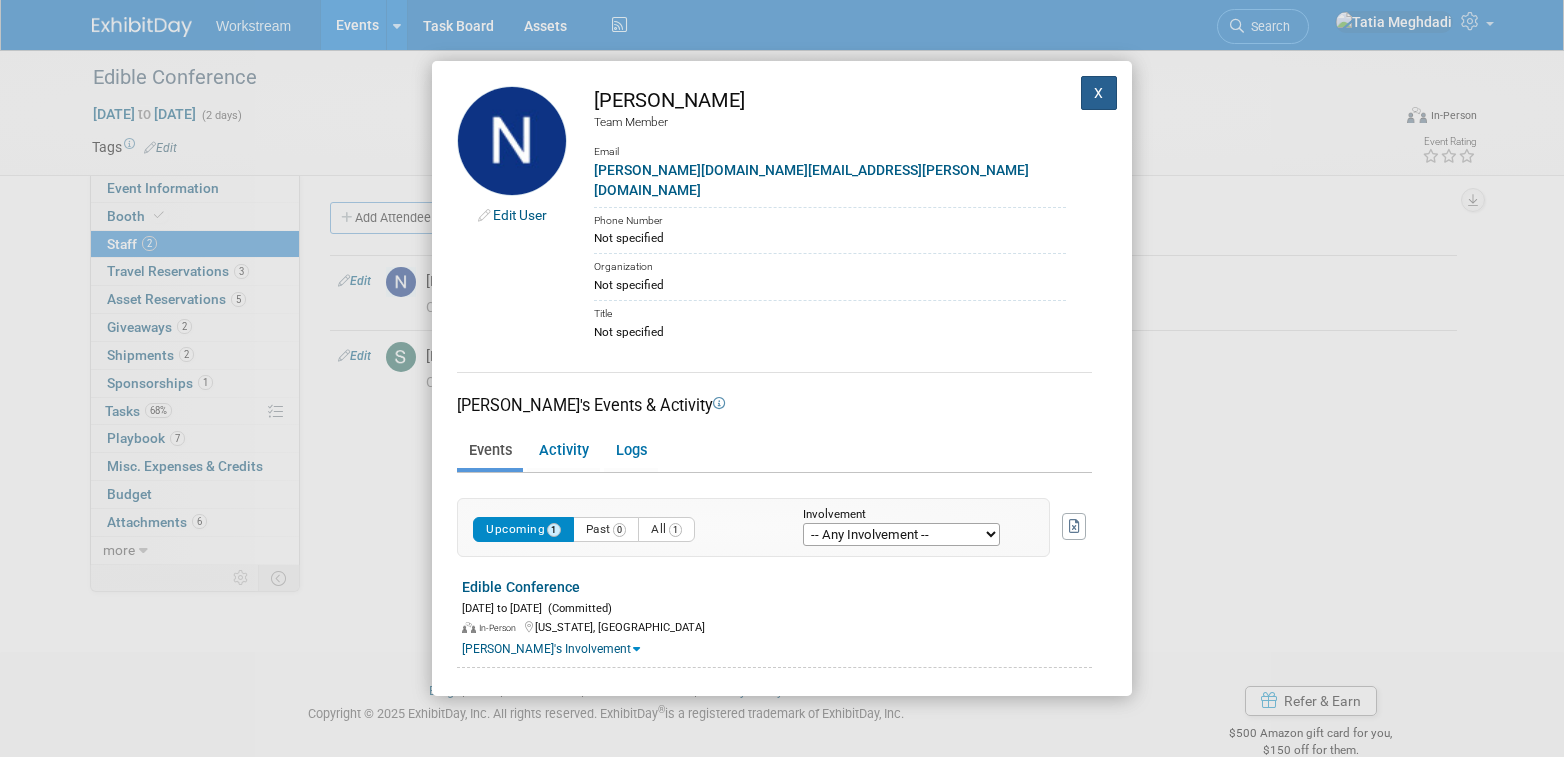 click on "X" at bounding box center [1099, 93] 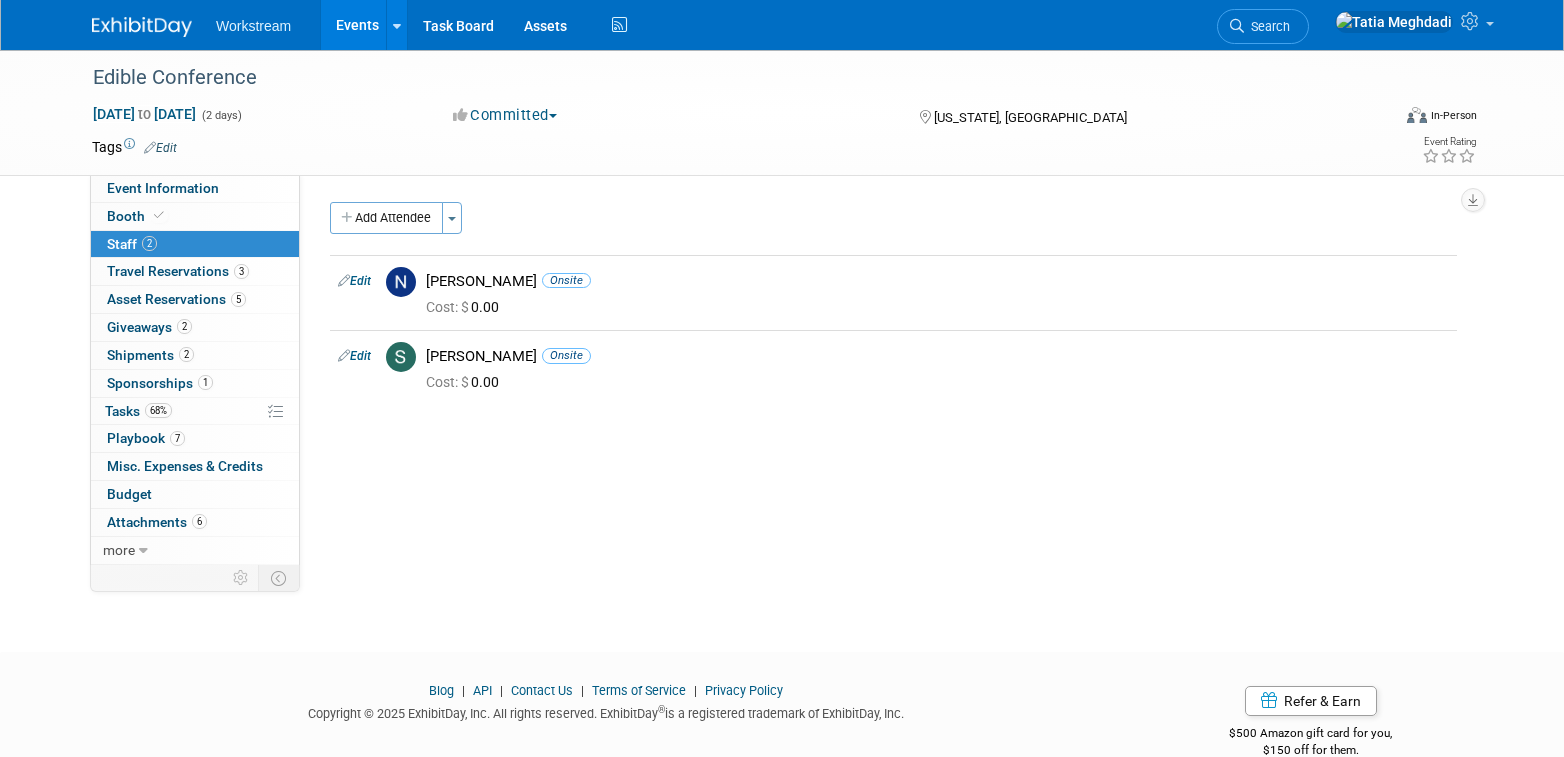 click on "Event Website:
Edit
Event Venue Name:
JW Marriott
Event Venue Address:
1331 Pennsylvania Ave NW
Washington, DC 20004
Booth Set-up Dates/Times:
Edit
Sat.
Jul 19, 2025
9:00 AM -
11:30 AM
Save Changes
Cancel
Exhibit Hall Dates/Times:
Edit
Sat.
Jul 19, 2025
12:00 PM -
3:00 PM
Lunch for sponsors at 11:30 AM
Save Changes
Cancel
Booth Dismantle Dates/Times:
Edit
Sat.
Jul 19, 2025
3:00 PM -
5:00 PM
Save Changes
Cancel
Exhibitor Prospectus:
Edit
Exhibit Hall Floor Plan:
Edit
Event Type:
Field Test
Franchisor
Brand MSA
Brand NON MSA
Internal
Industry
Customer
Industry:
Accounting
Broker/Benefits
Restaurant
Healthcare
Hospitality" at bounding box center [886, 370] 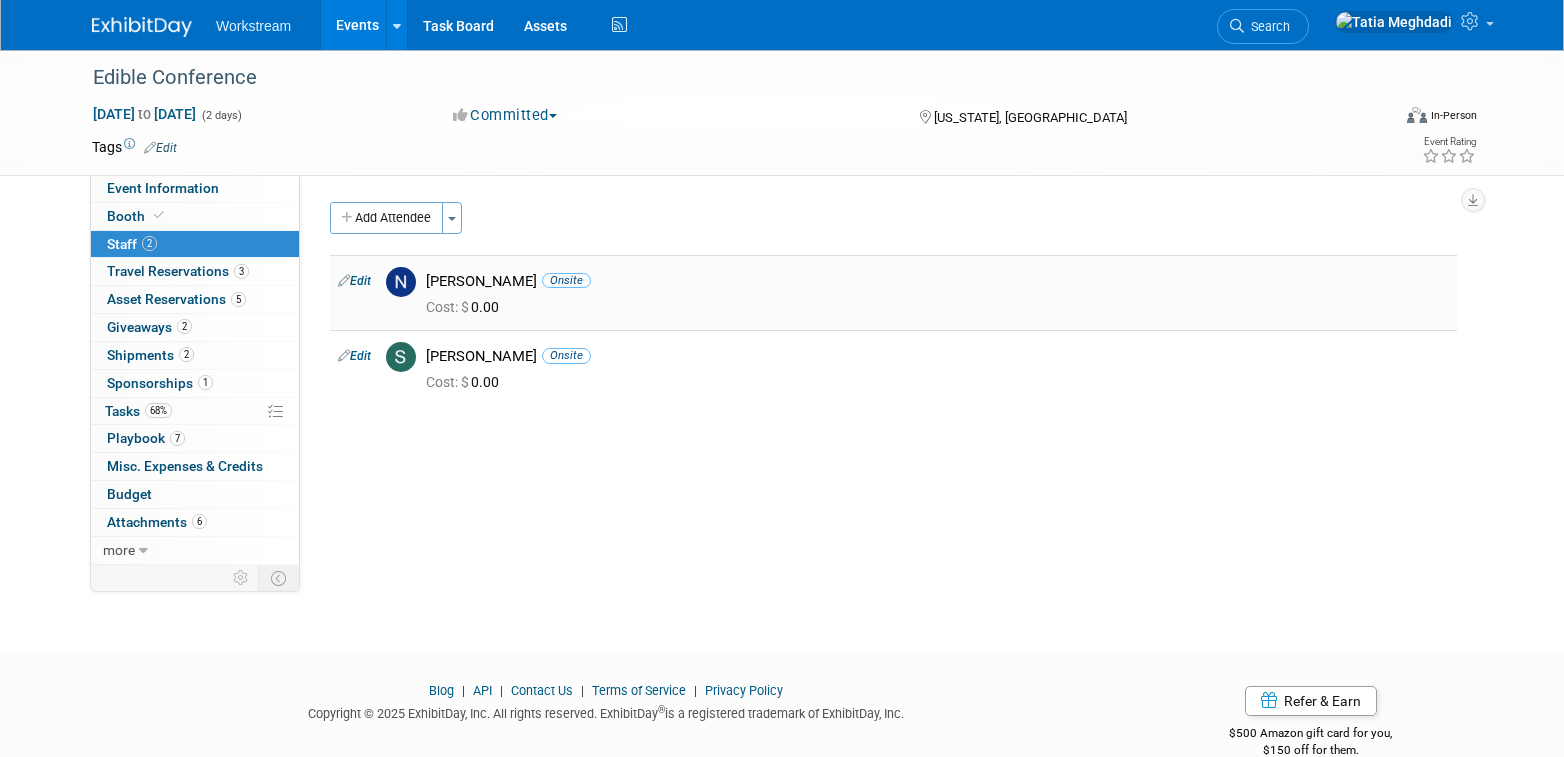 click on "Edit" at bounding box center (354, 281) 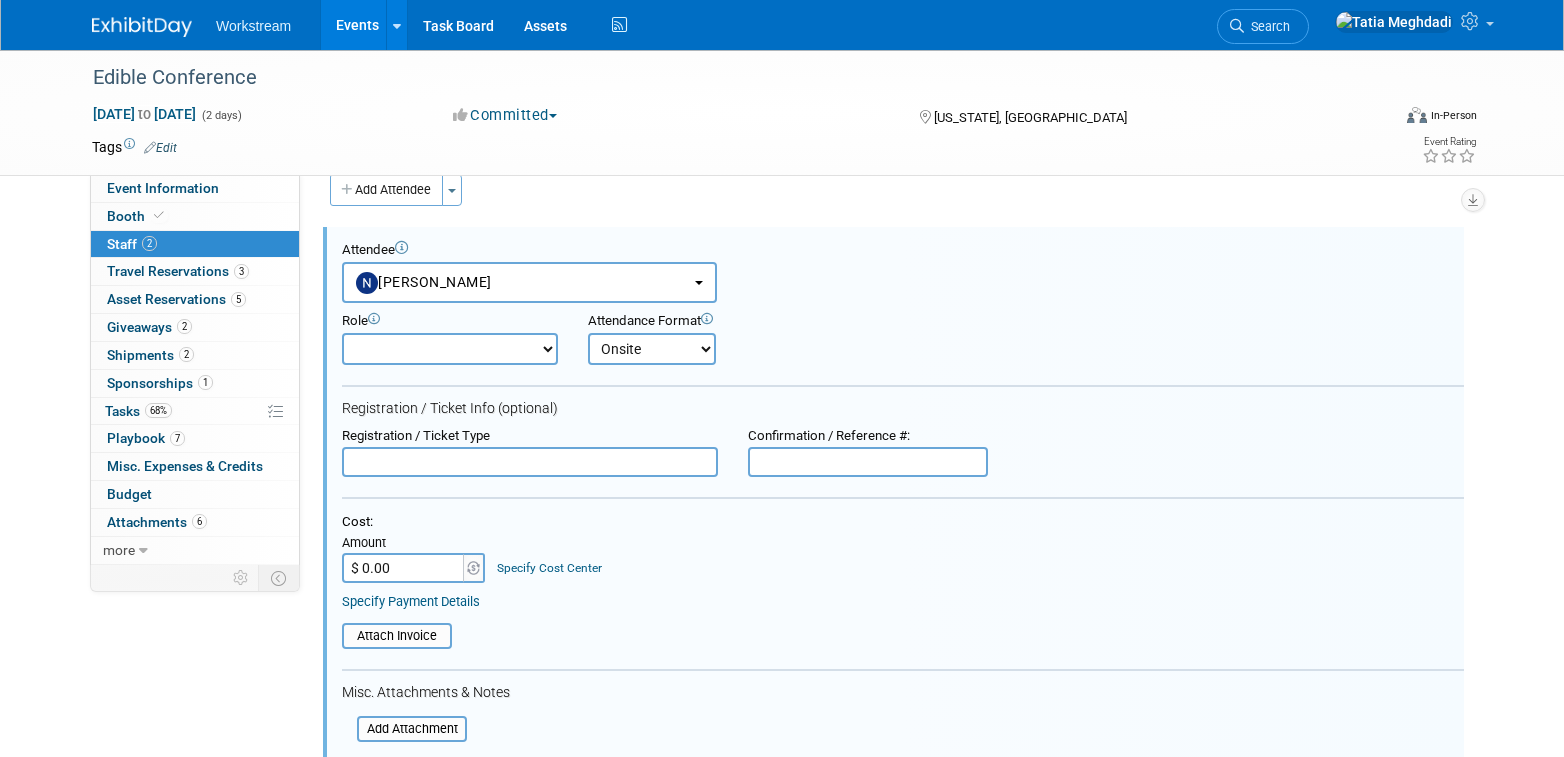 scroll, scrollTop: 0, scrollLeft: 0, axis: both 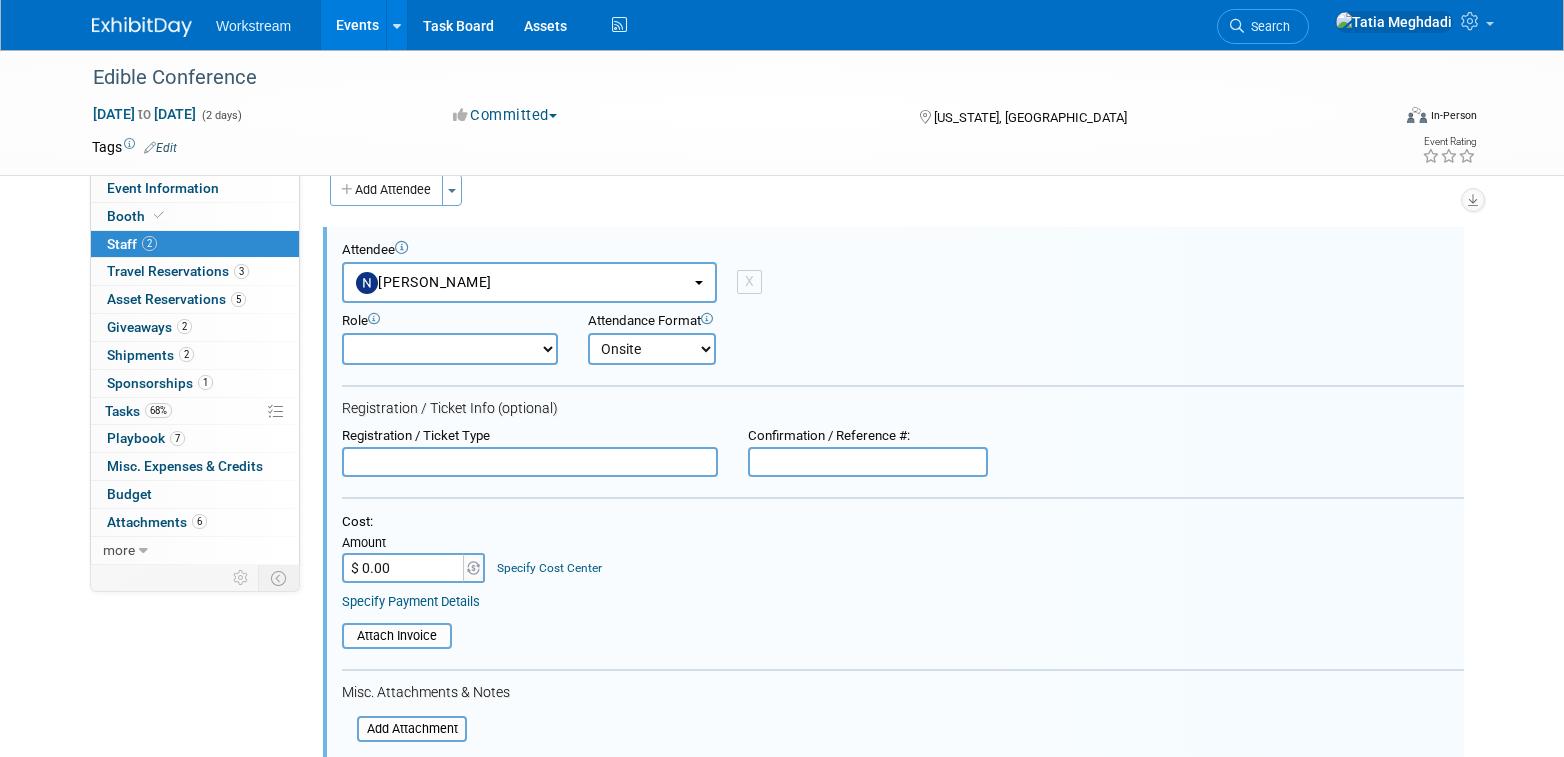 click on "Attendee
<img src="https://www.exhibitday.com/Images/Unassigned-User-Icon.png" style="width: 22px; height: 22px; border-radius: 11px; margin-top: 2px; margin-bottom: 2px; margin-left: 0px;" />
<img src="https://www.exhibitday.com/Images/A.jpg" style="width: 22px; height: 22px; border-radius: 11px; margin-top: 2px; margin-bottom: 2px; margin-left: 0px;" />  Amelia Hapgood
(me) X" at bounding box center [903, 272] 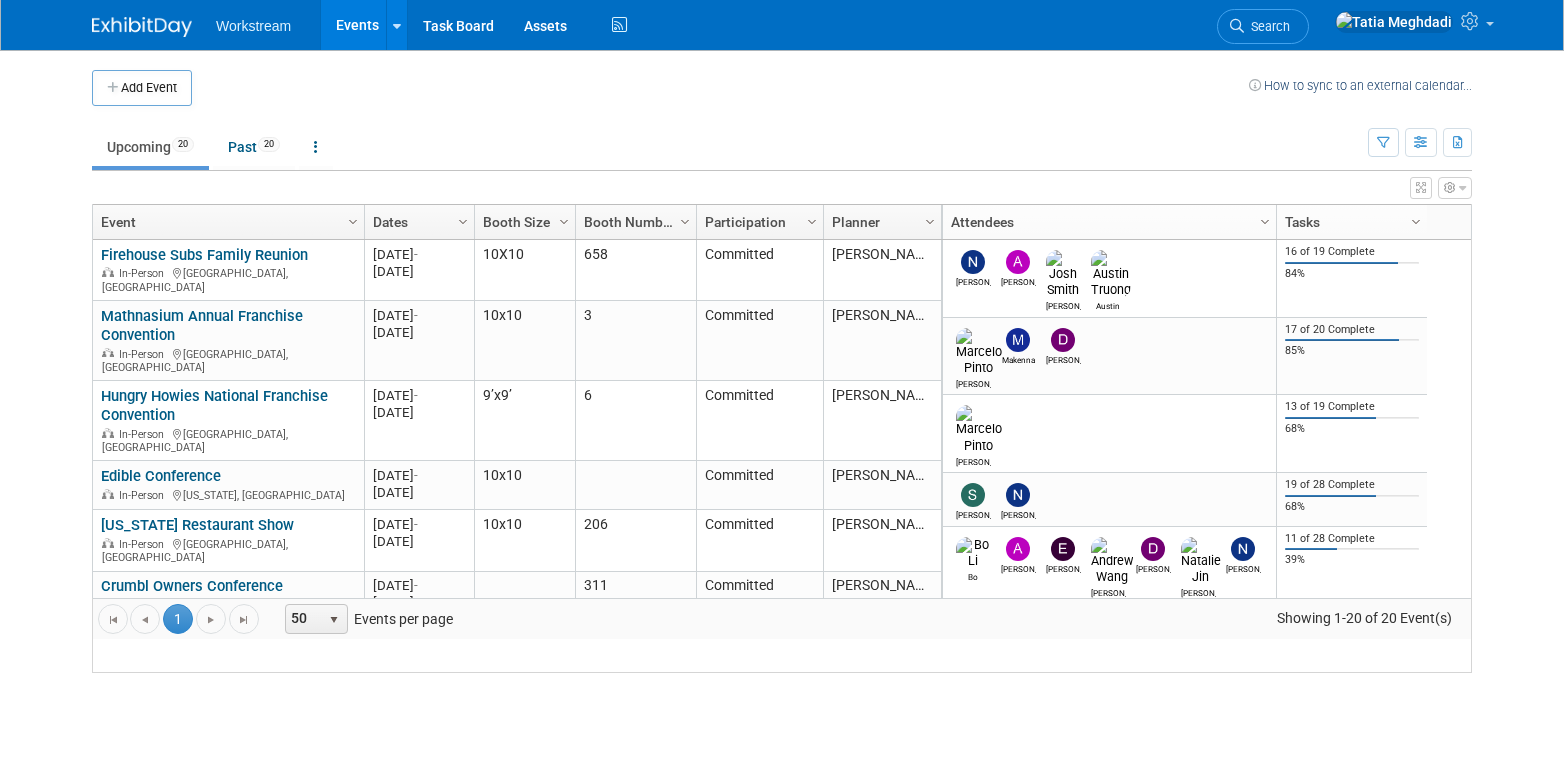 scroll, scrollTop: 0, scrollLeft: 0, axis: both 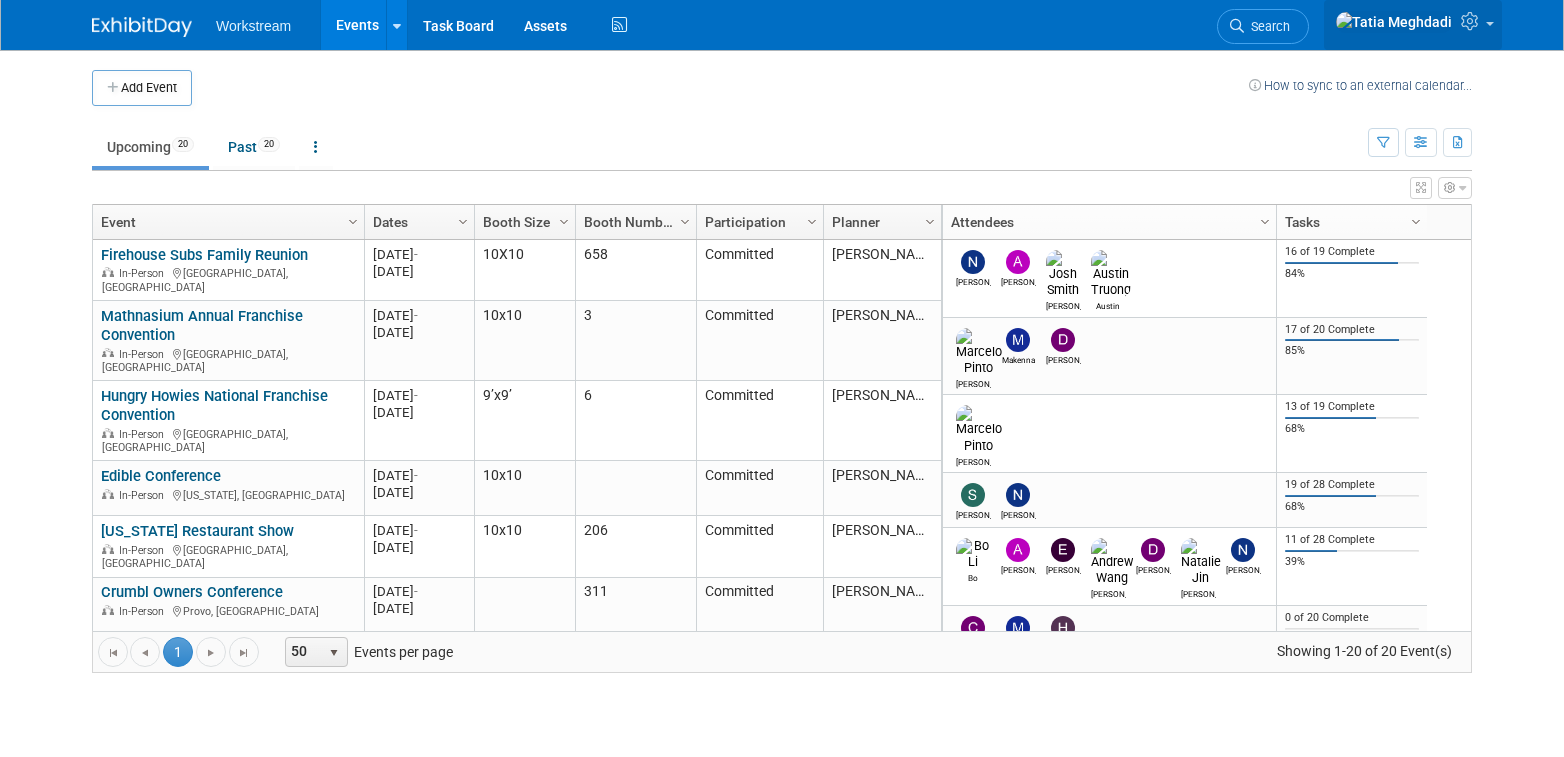 click at bounding box center (1472, 21) 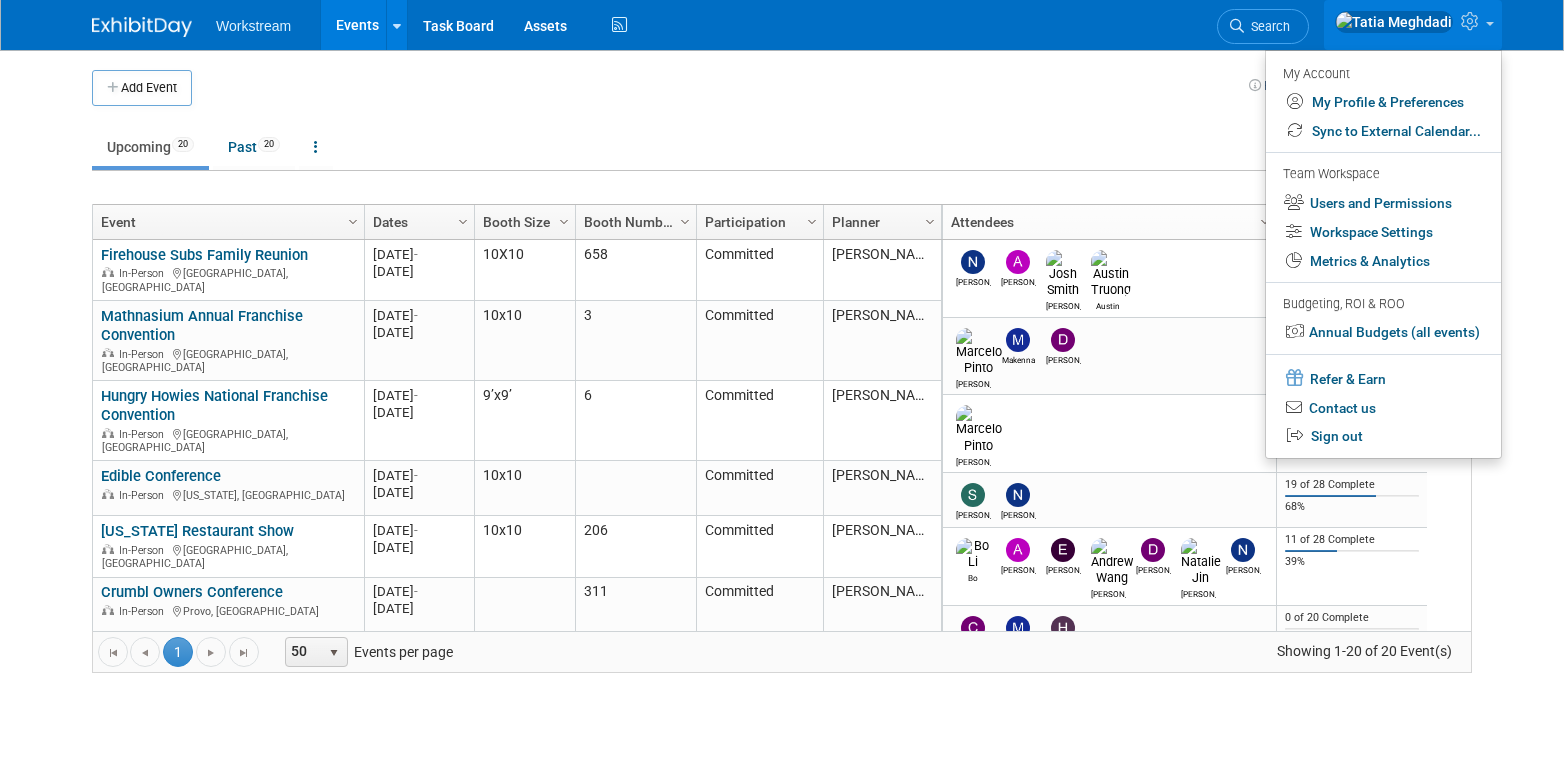 click on "Team Workspace" at bounding box center (1383, 175) 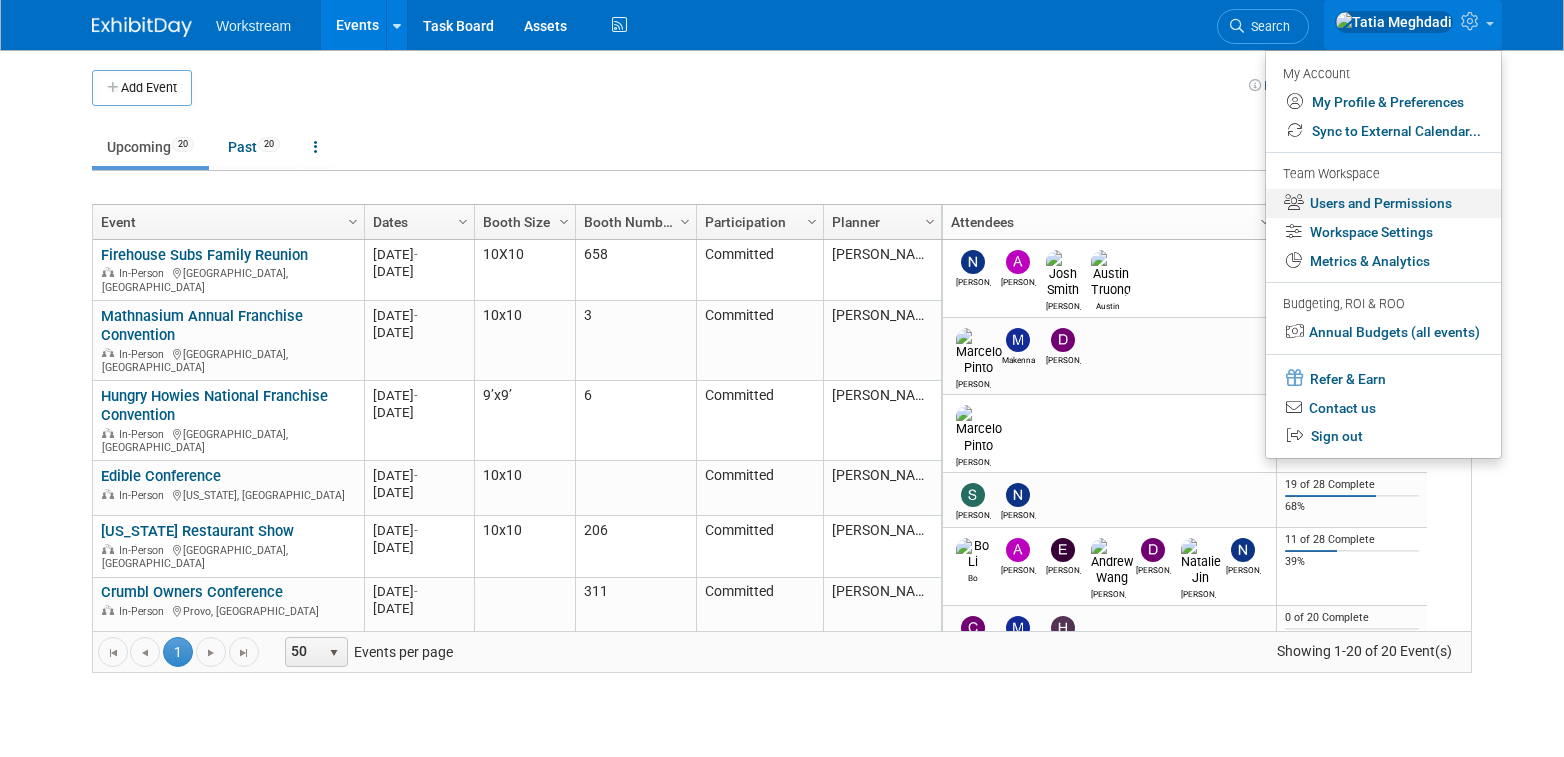 click on "Users and Permissions" at bounding box center (1383, 203) 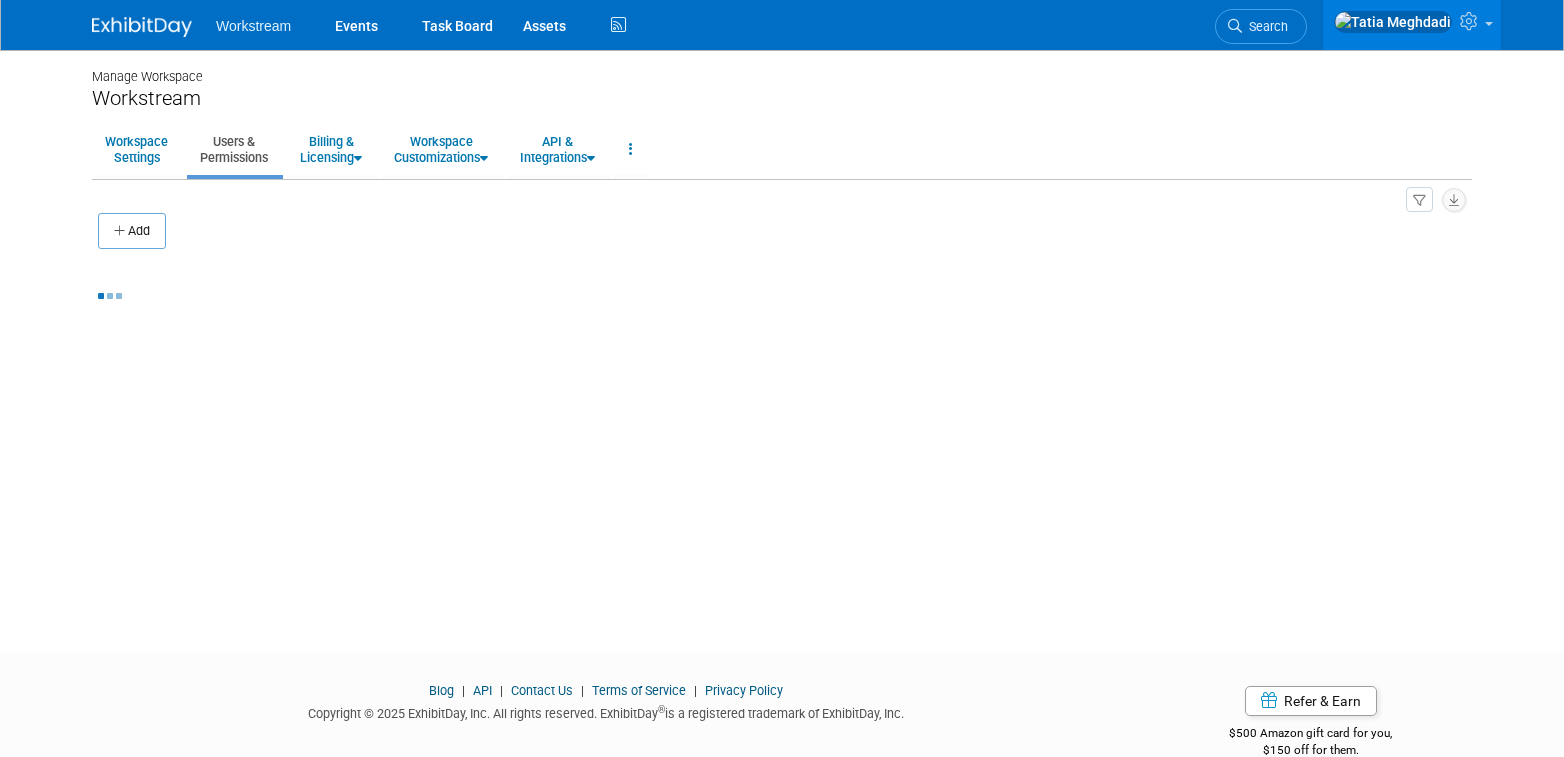 scroll, scrollTop: 0, scrollLeft: 0, axis: both 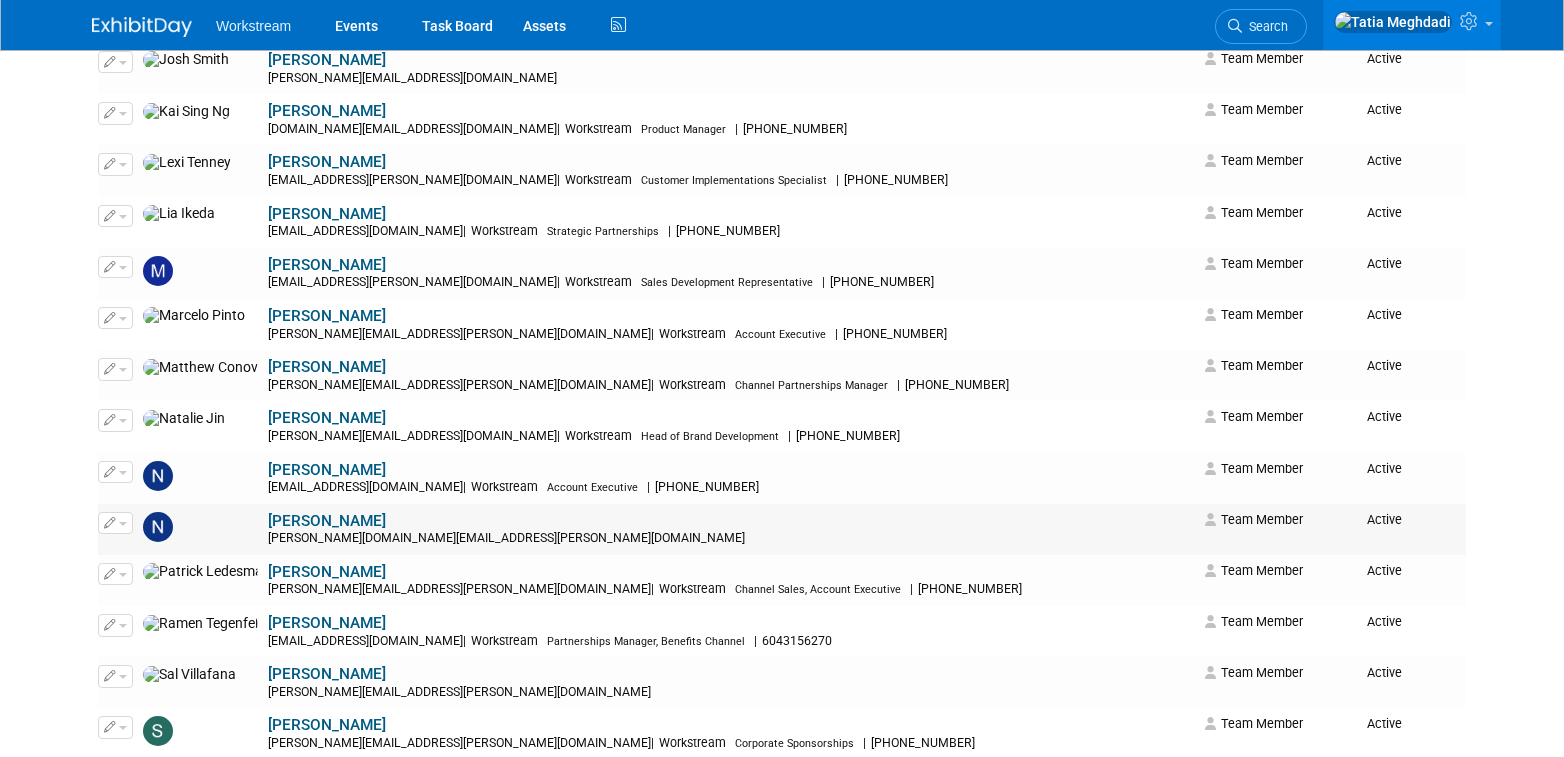 click at bounding box center (115, 523) 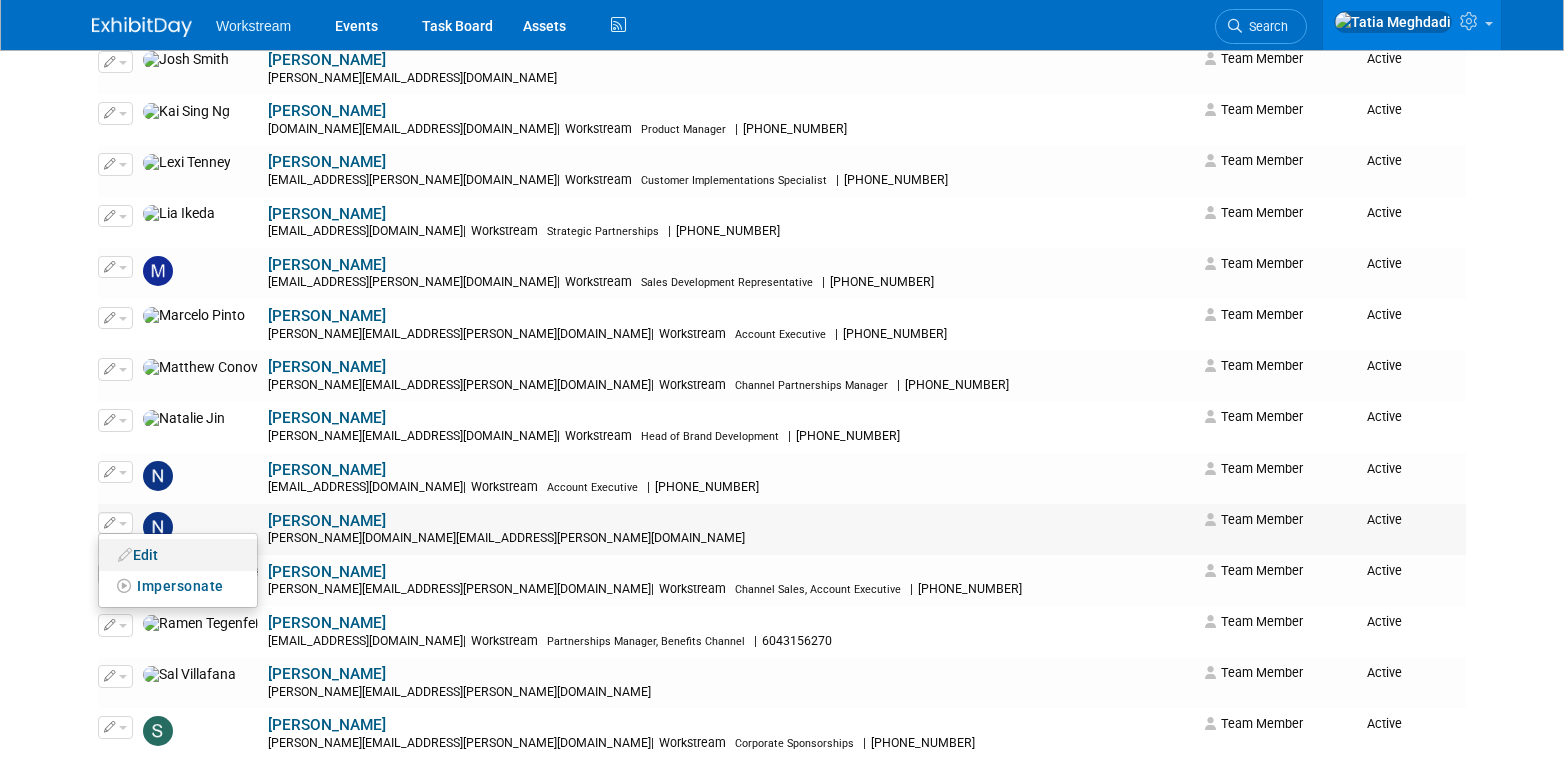 click on "Edit" at bounding box center [178, 555] 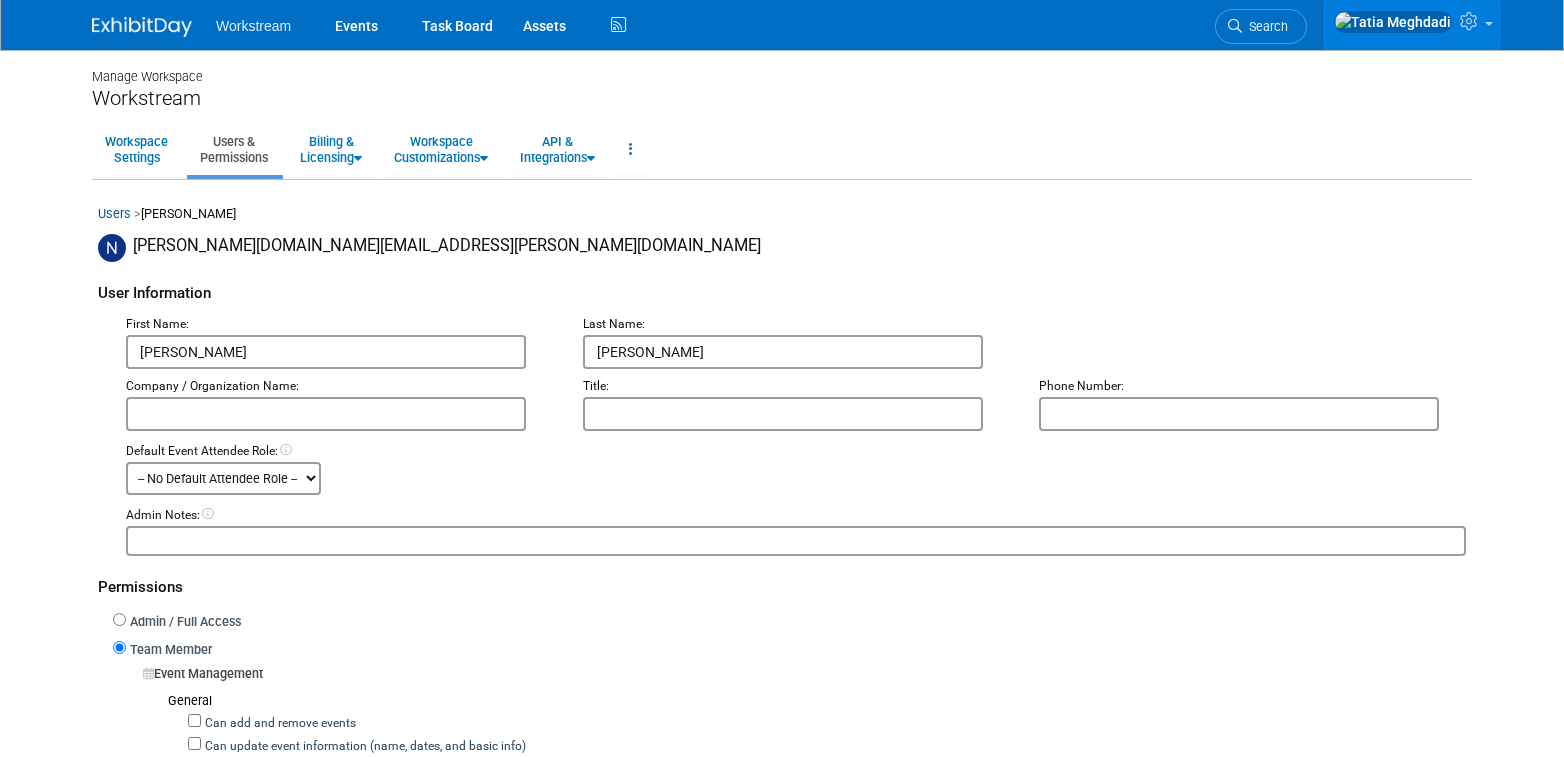scroll, scrollTop: 0, scrollLeft: 0, axis: both 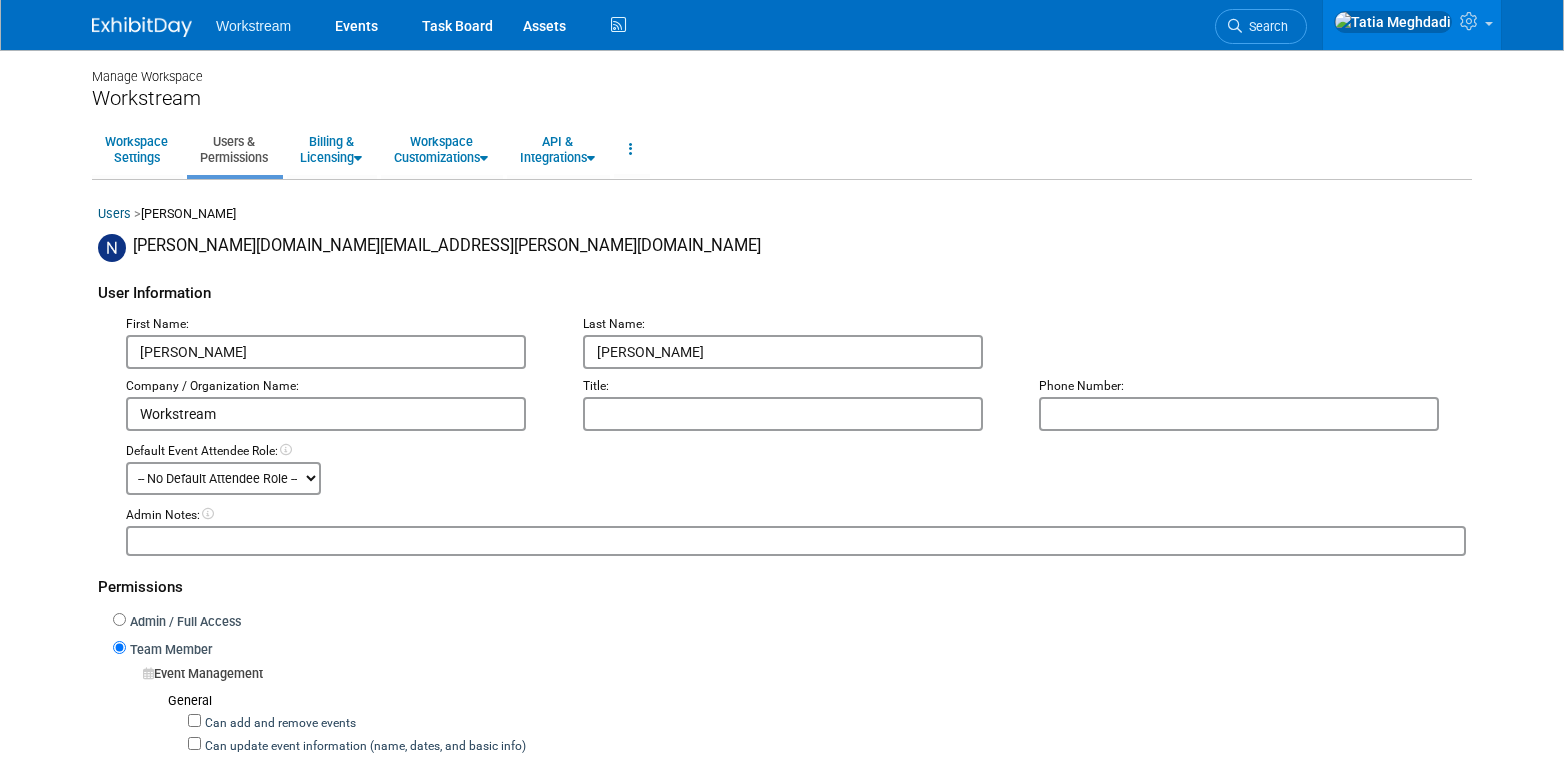type on "Workstream" 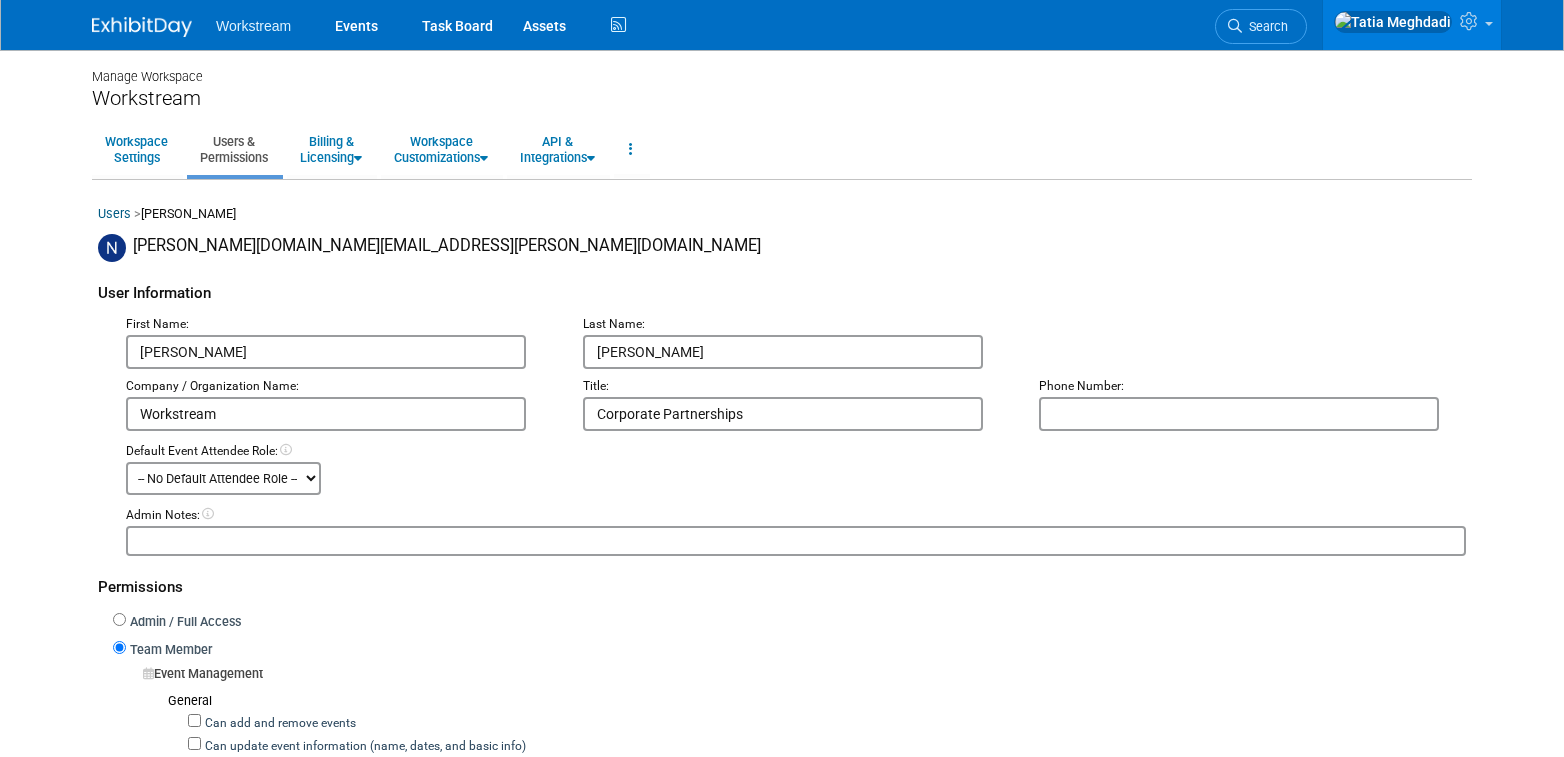 scroll, scrollTop: 1, scrollLeft: 0, axis: vertical 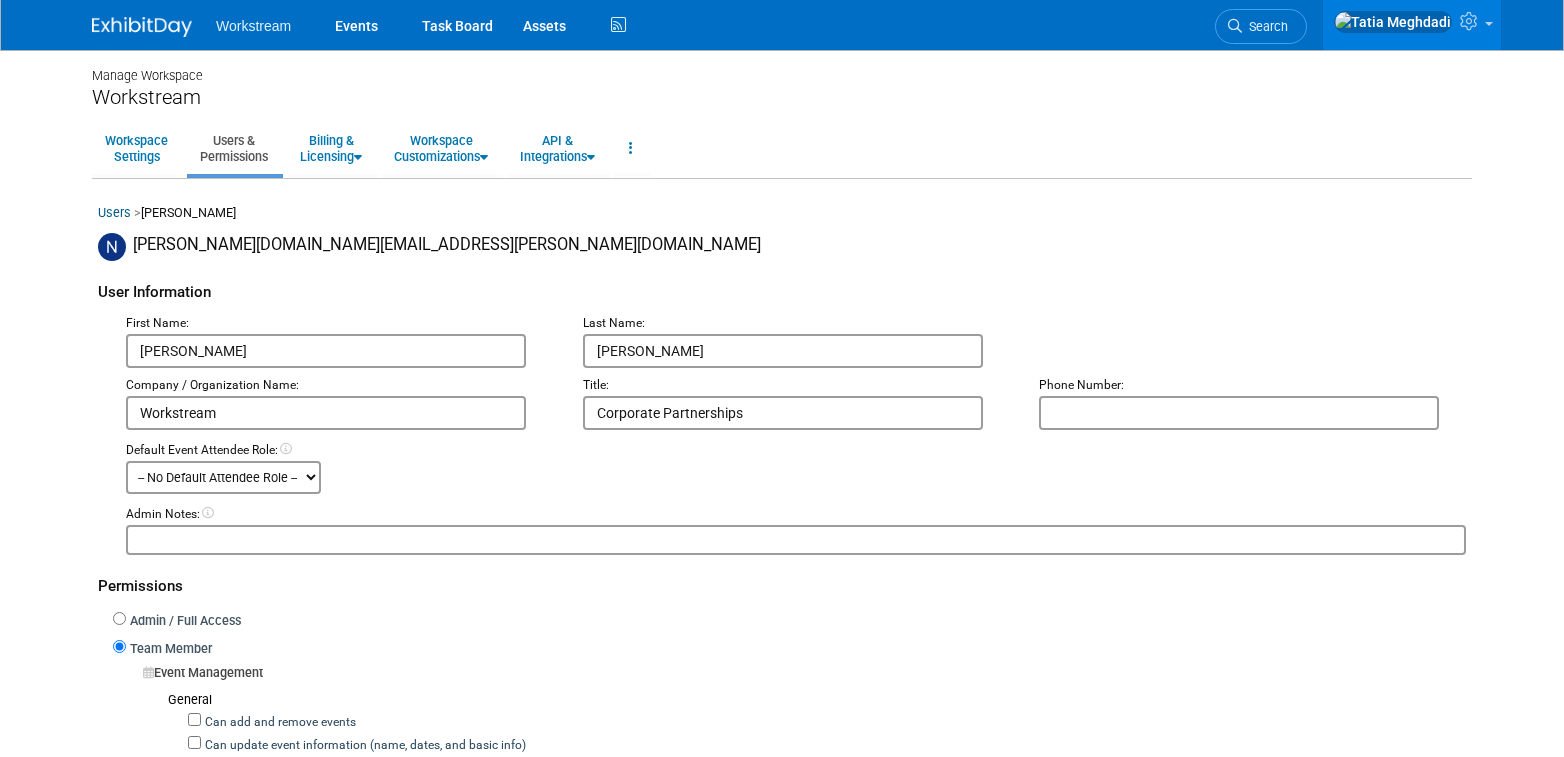 type on "Corporate Partnerships" 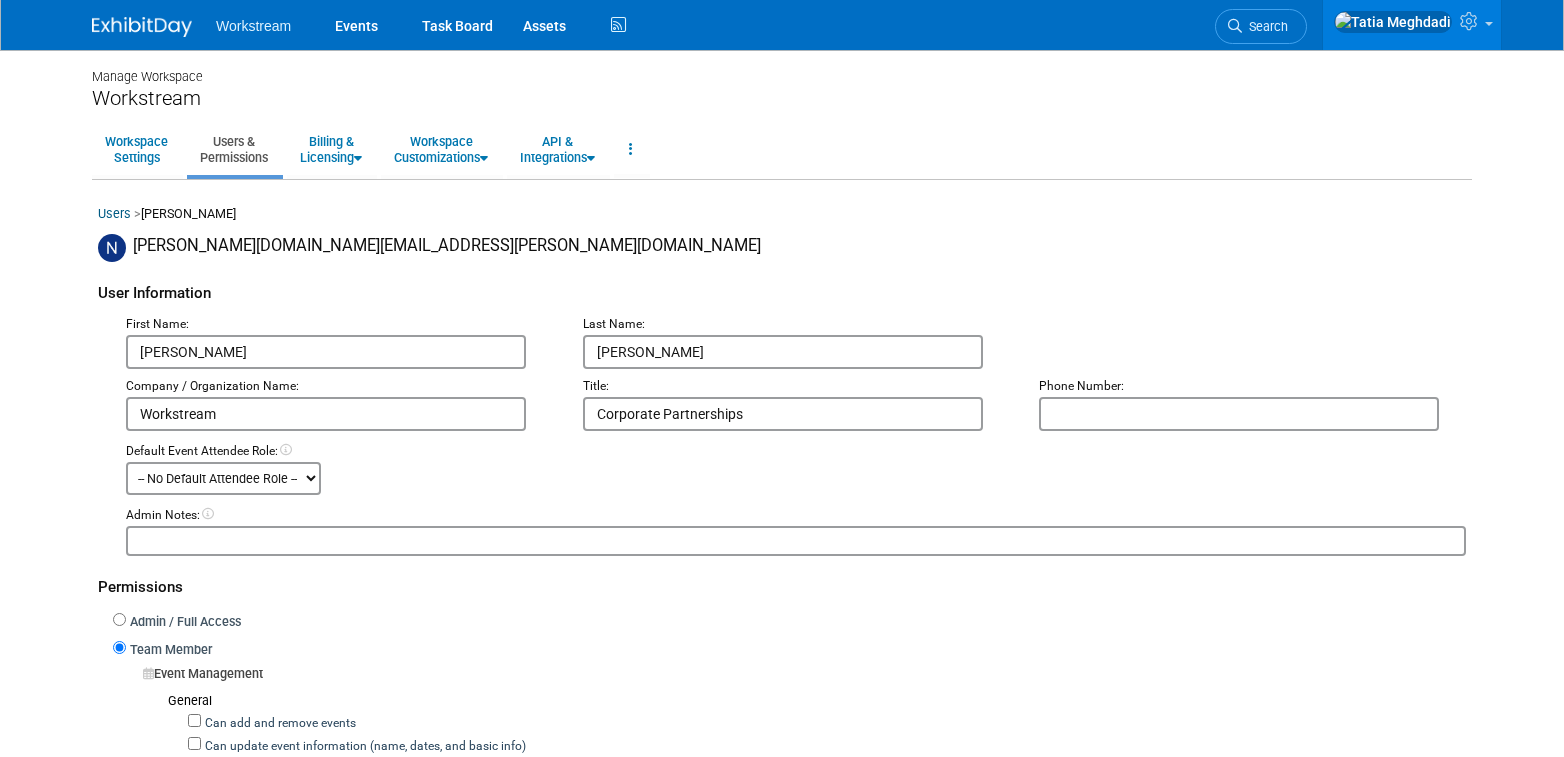 scroll, scrollTop: 0, scrollLeft: 0, axis: both 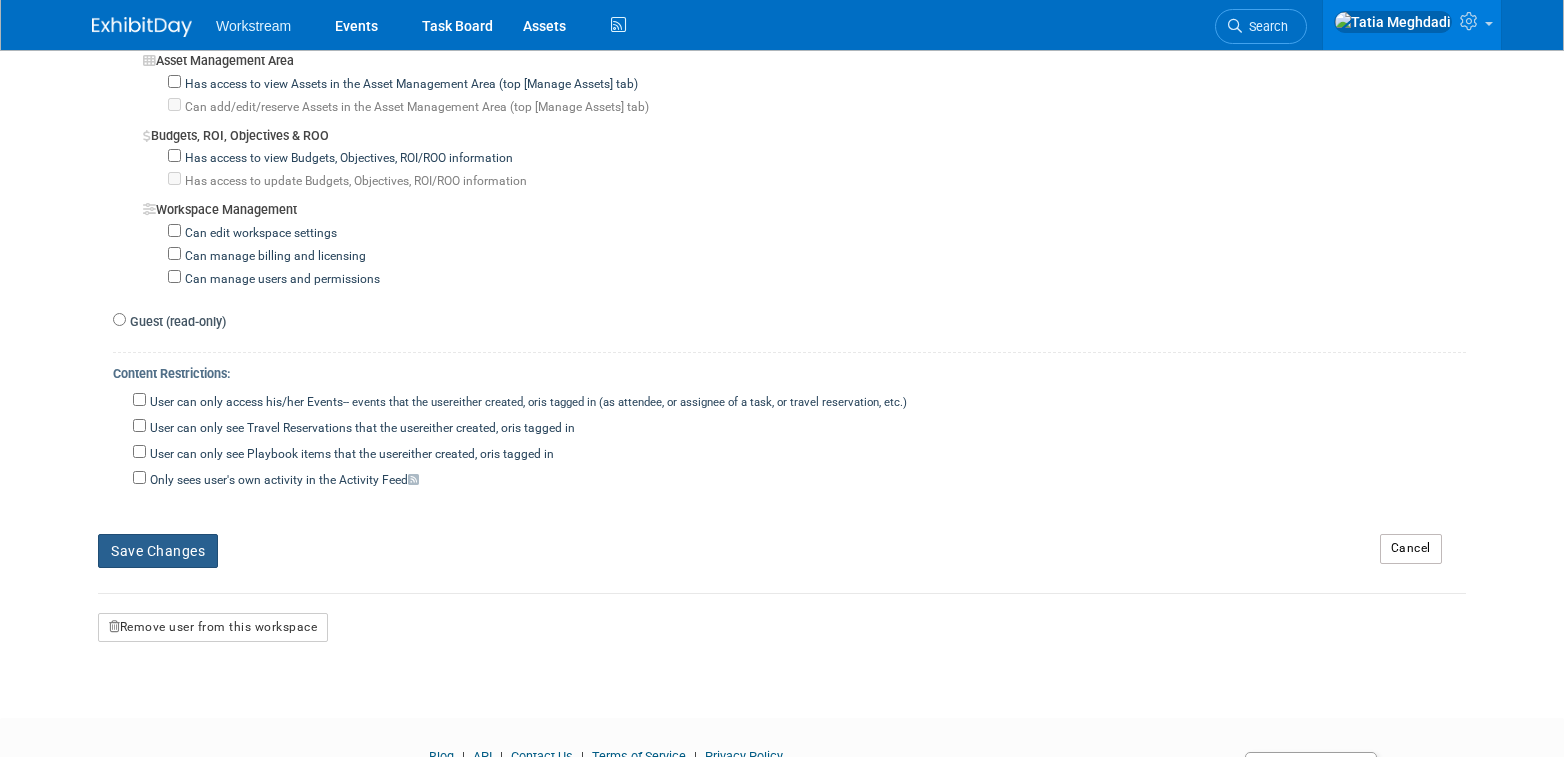 click on "Save Changes" at bounding box center (158, 551) 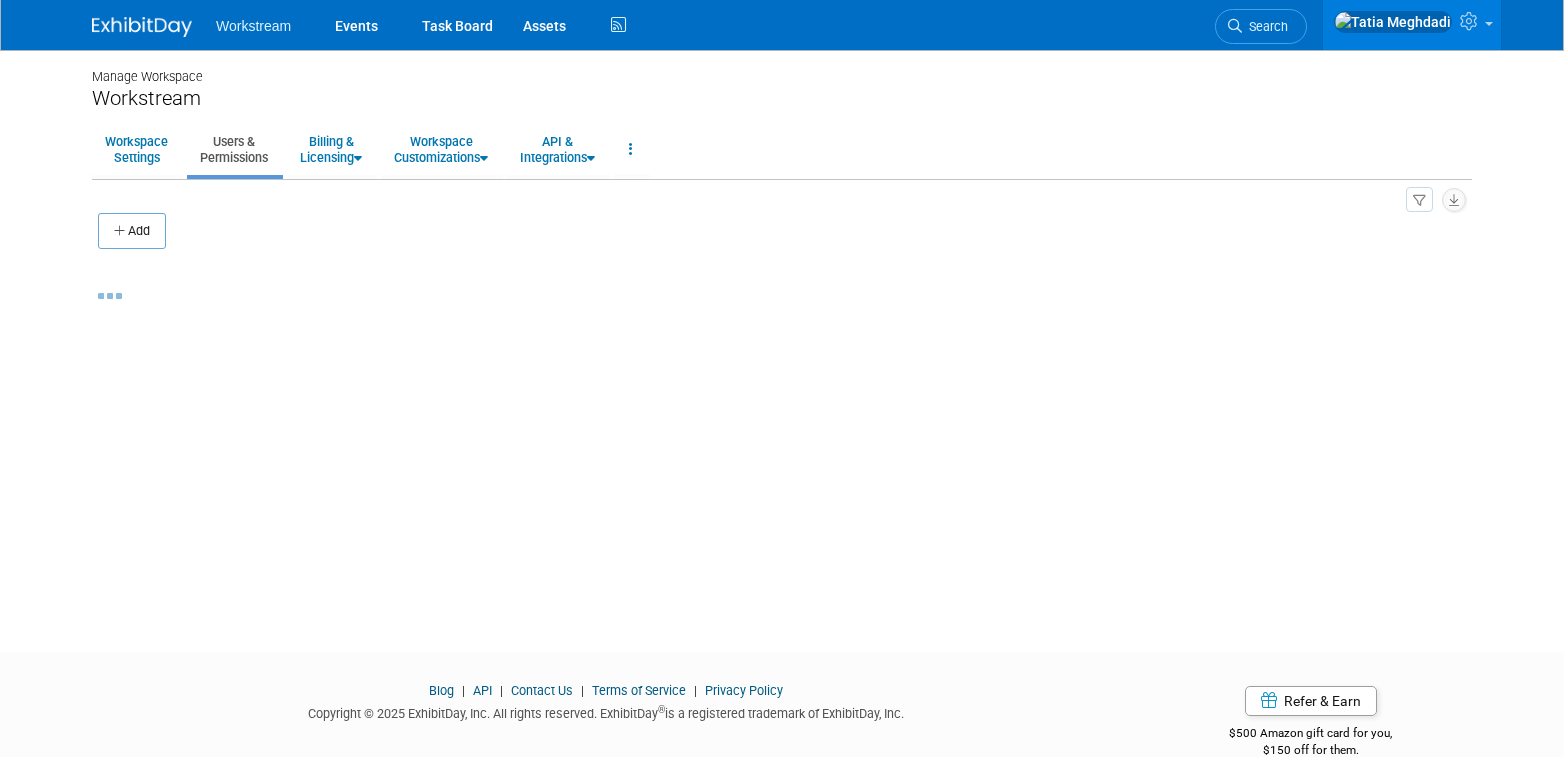 scroll, scrollTop: 0, scrollLeft: 0, axis: both 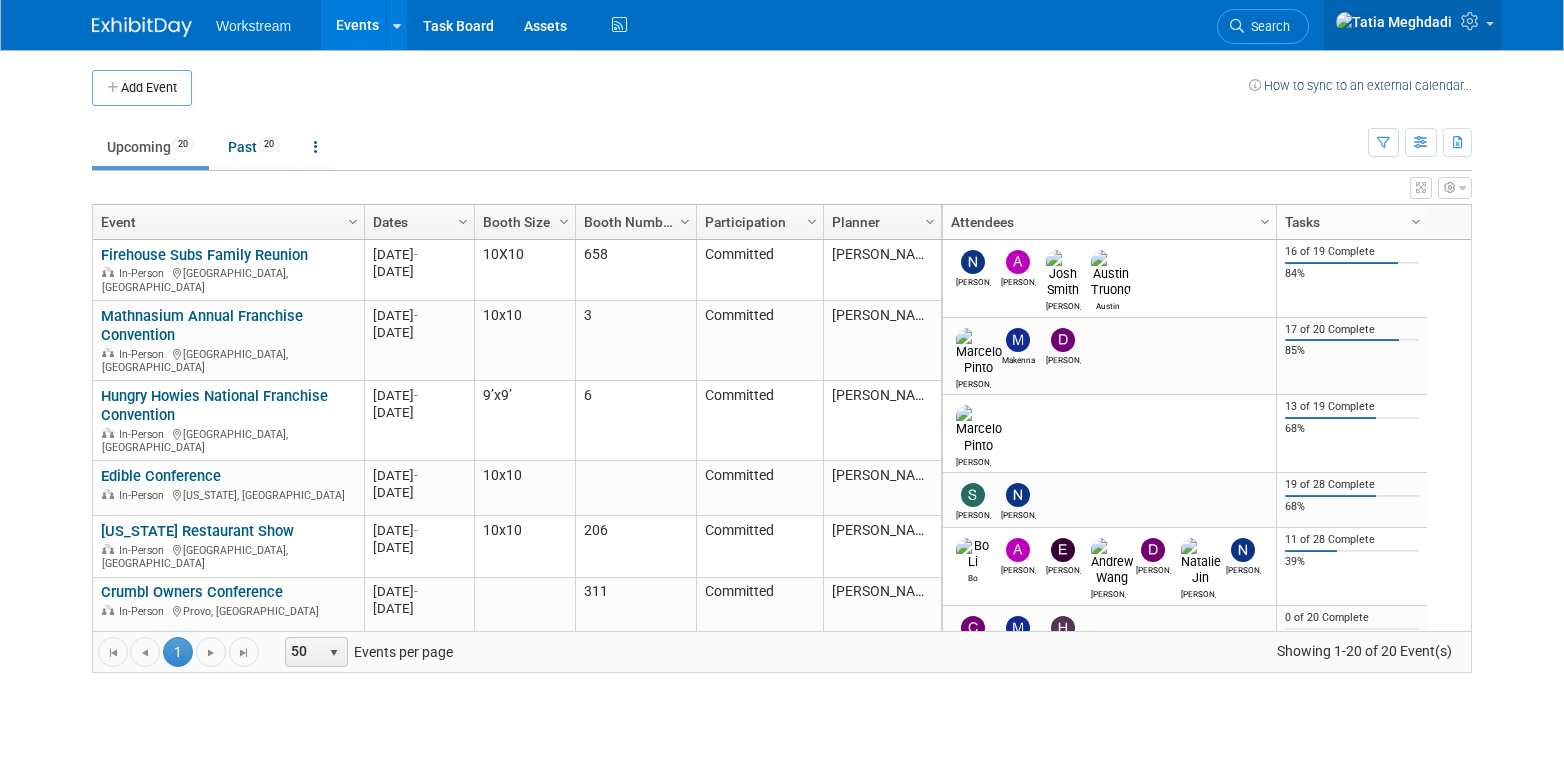click at bounding box center (1413, 25) 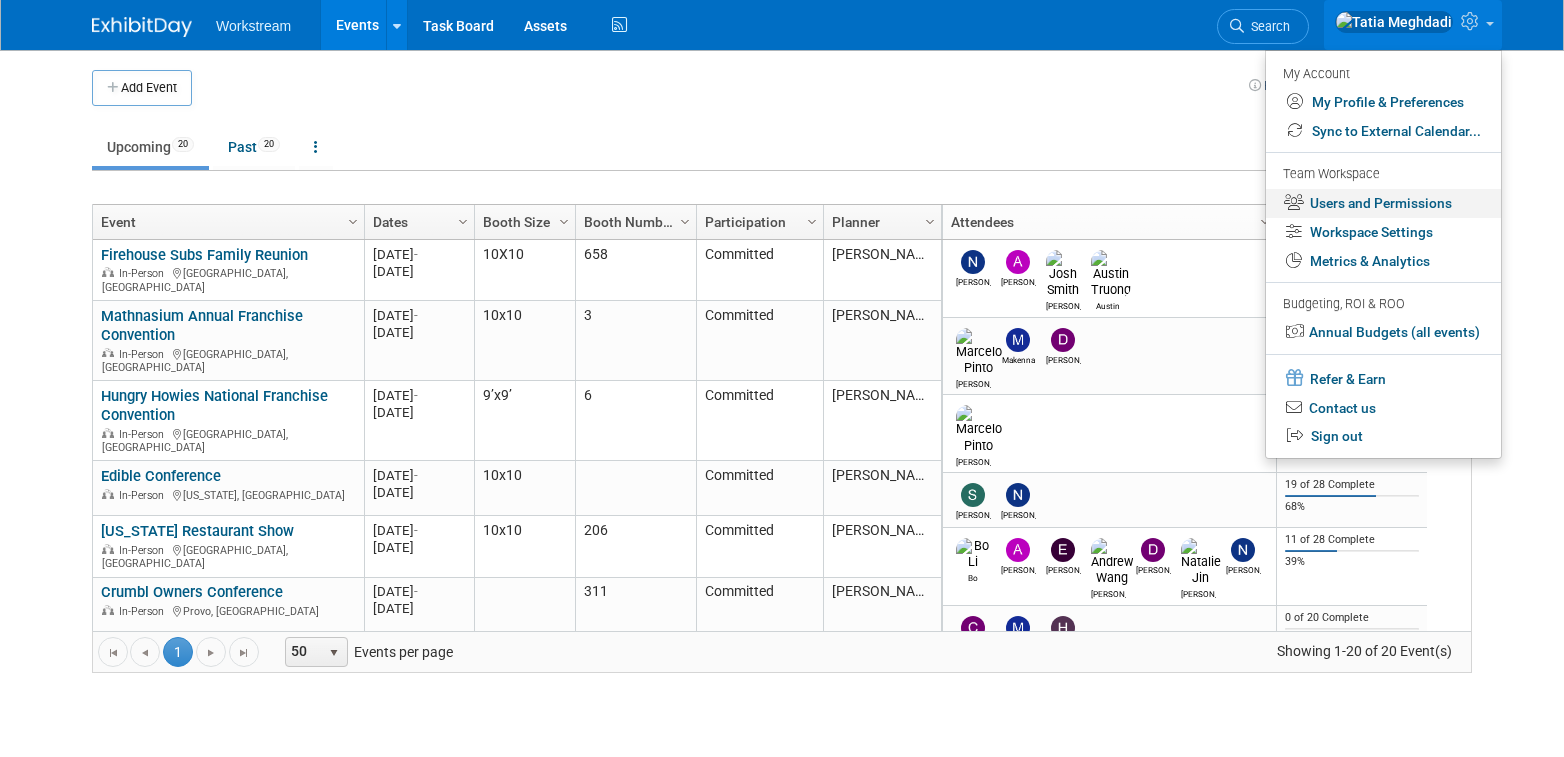 click on "Users and Permissions" at bounding box center [1383, 203] 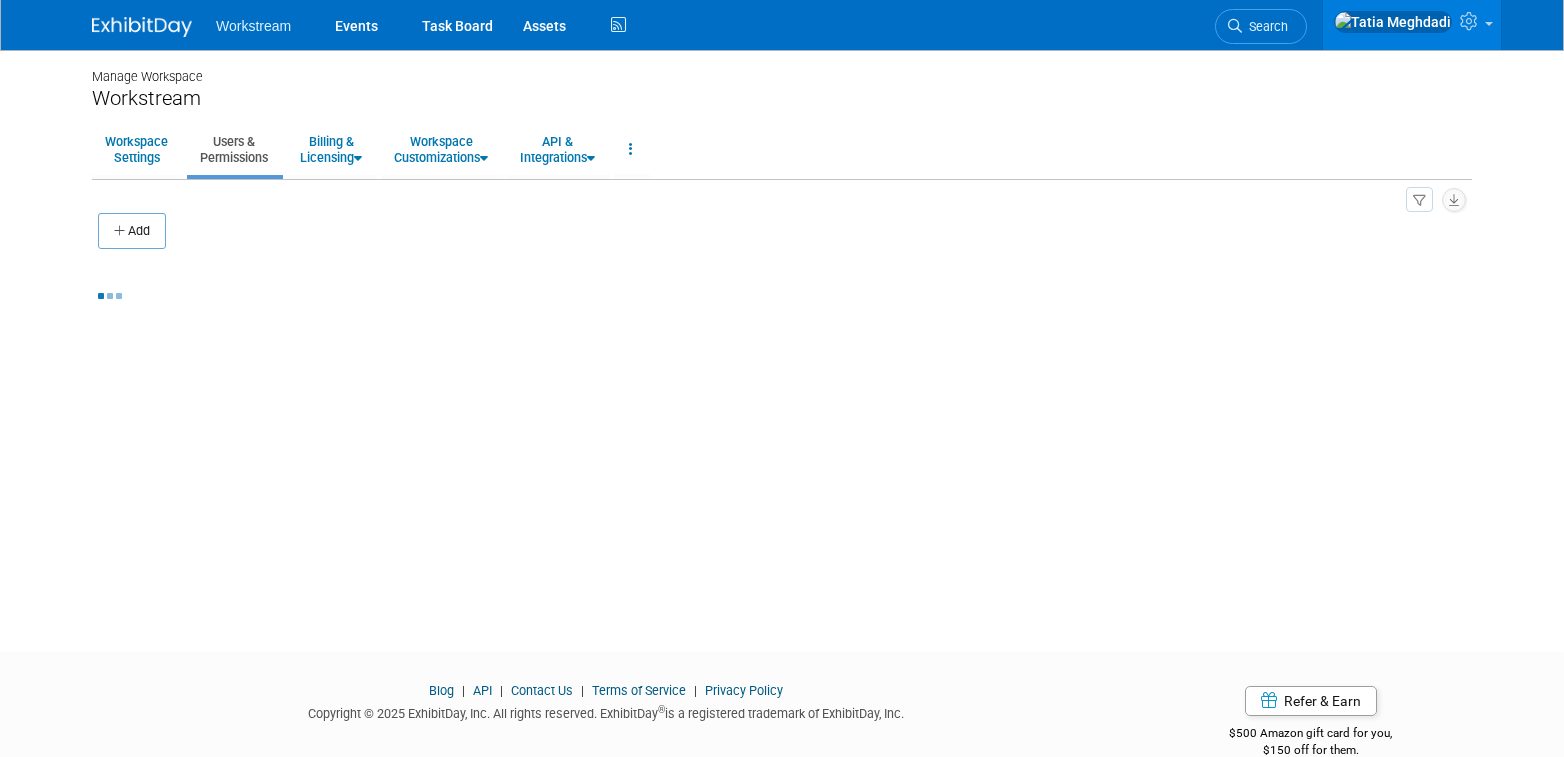 scroll, scrollTop: 0, scrollLeft: 0, axis: both 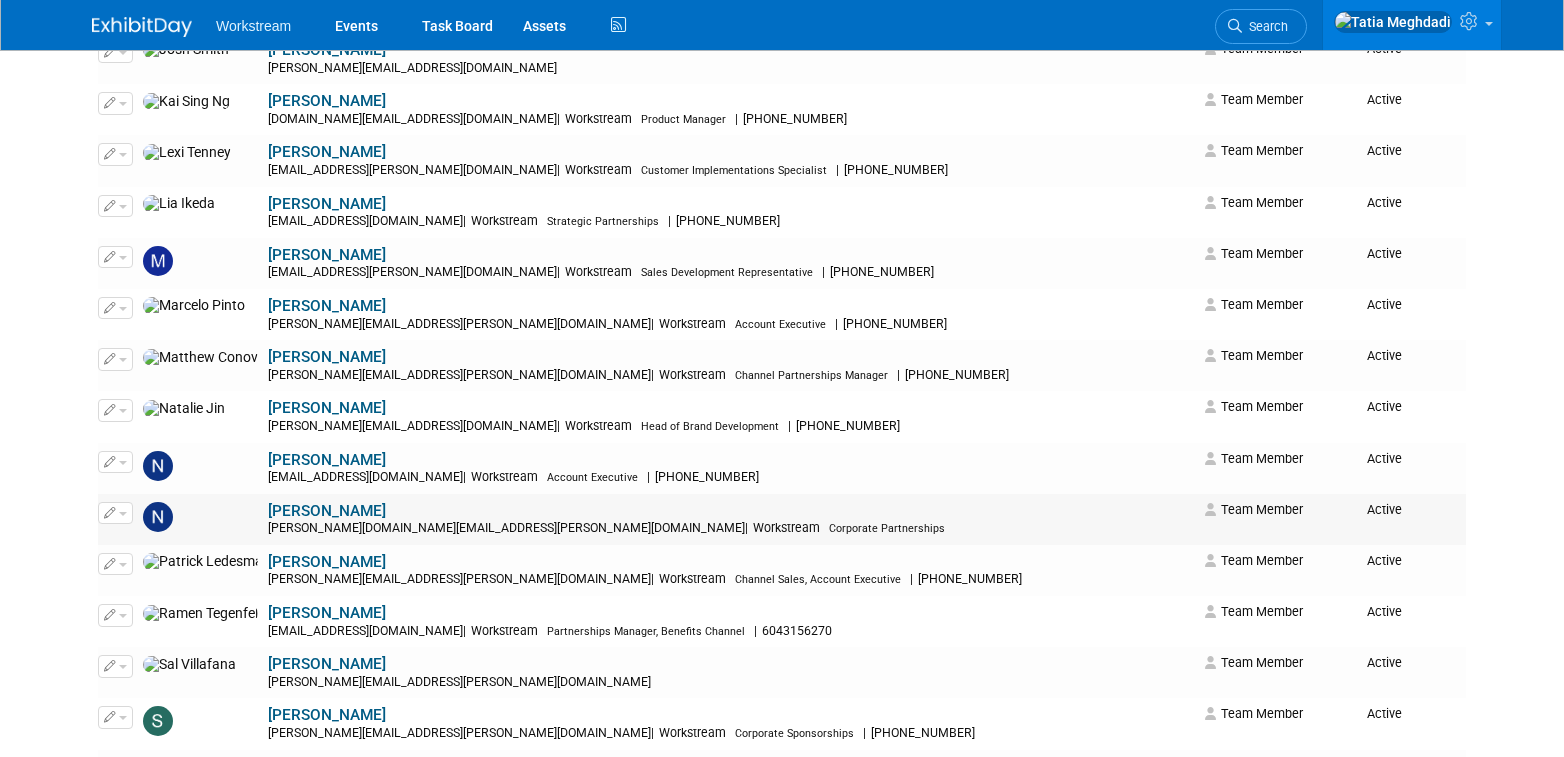 click at bounding box center [115, 513] 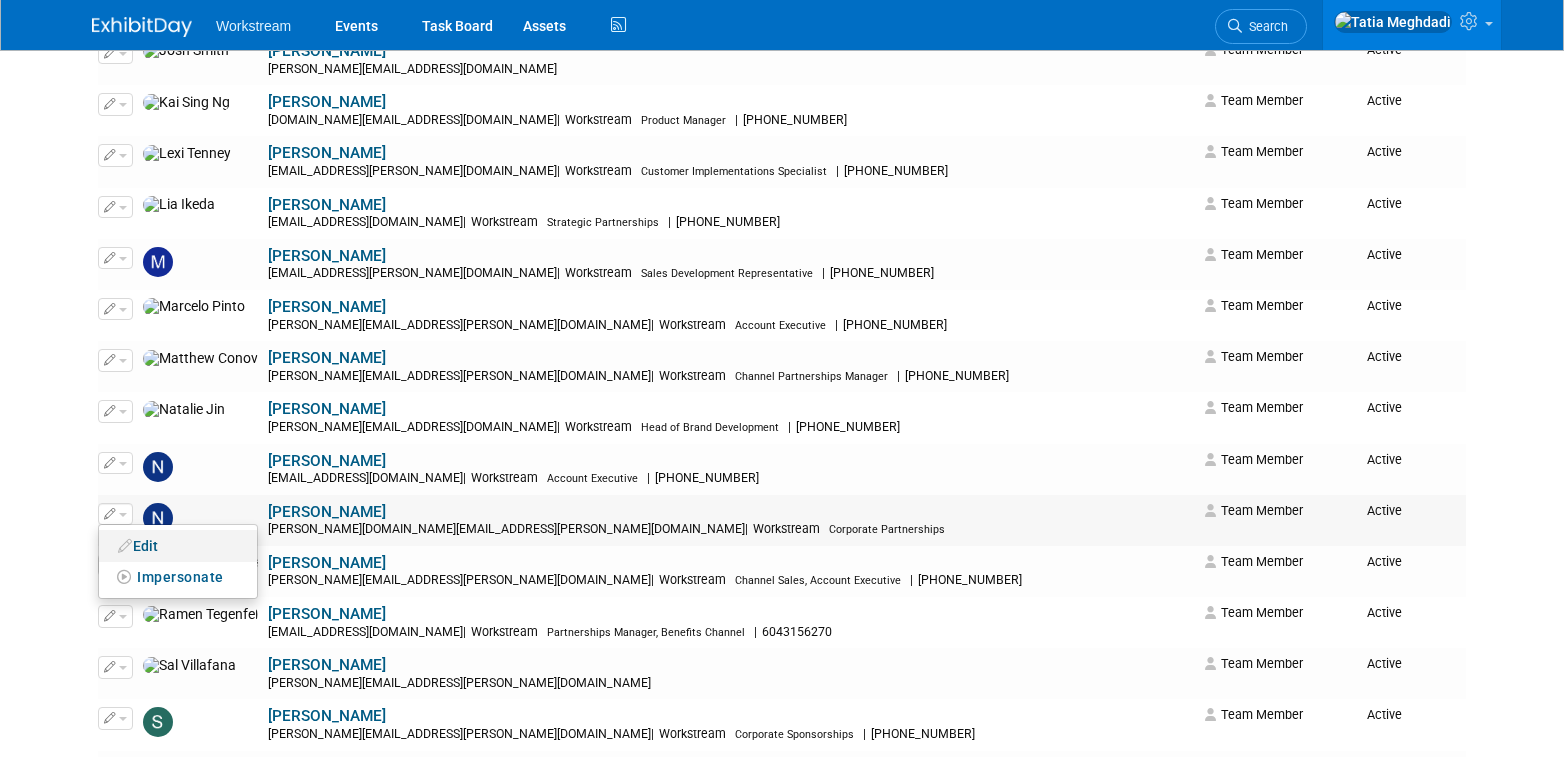 click on "Edit" at bounding box center (178, 546) 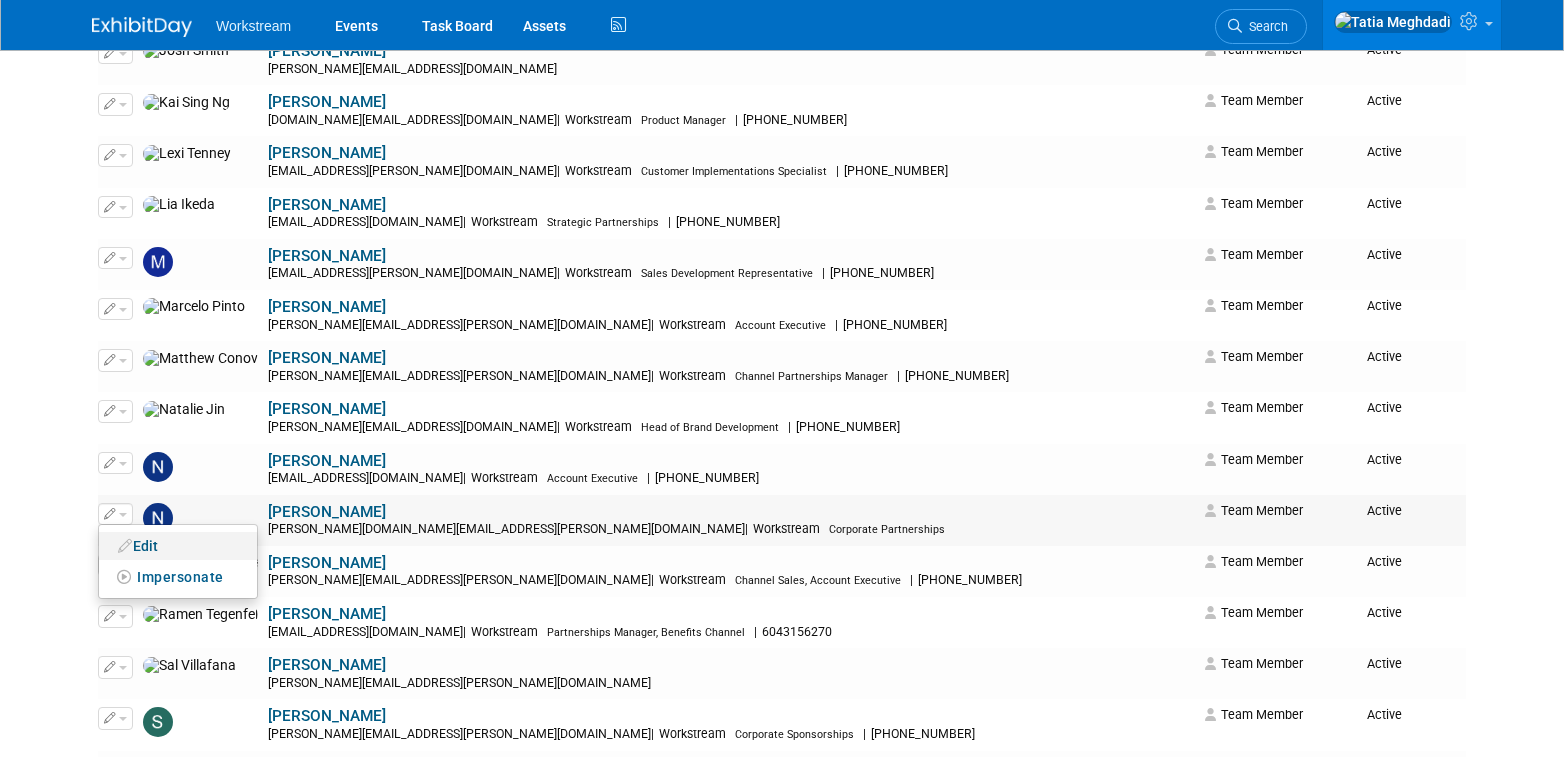 scroll, scrollTop: 1588, scrollLeft: 0, axis: vertical 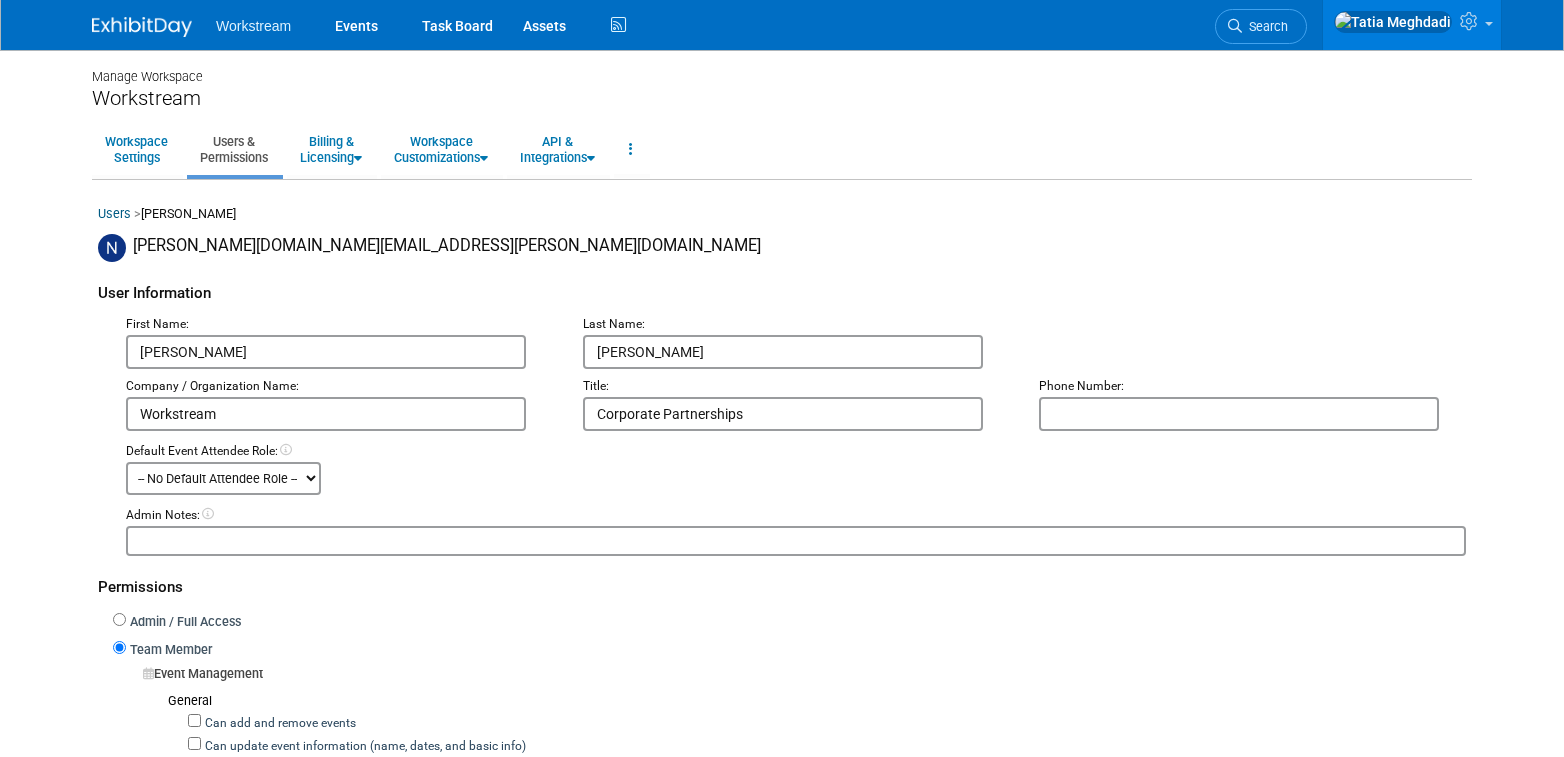 click at bounding box center [1239, 414] 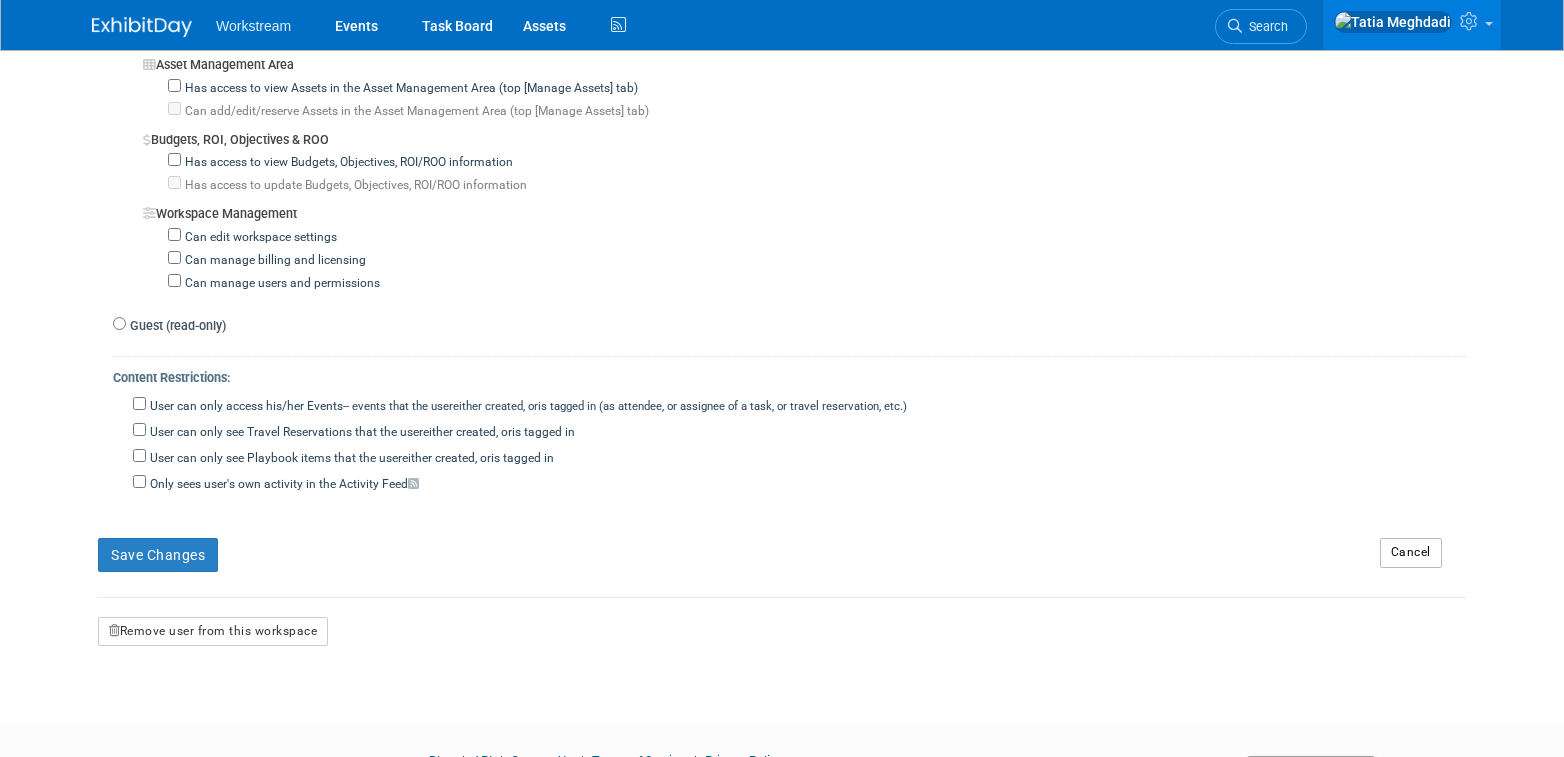 scroll, scrollTop: 1757, scrollLeft: 0, axis: vertical 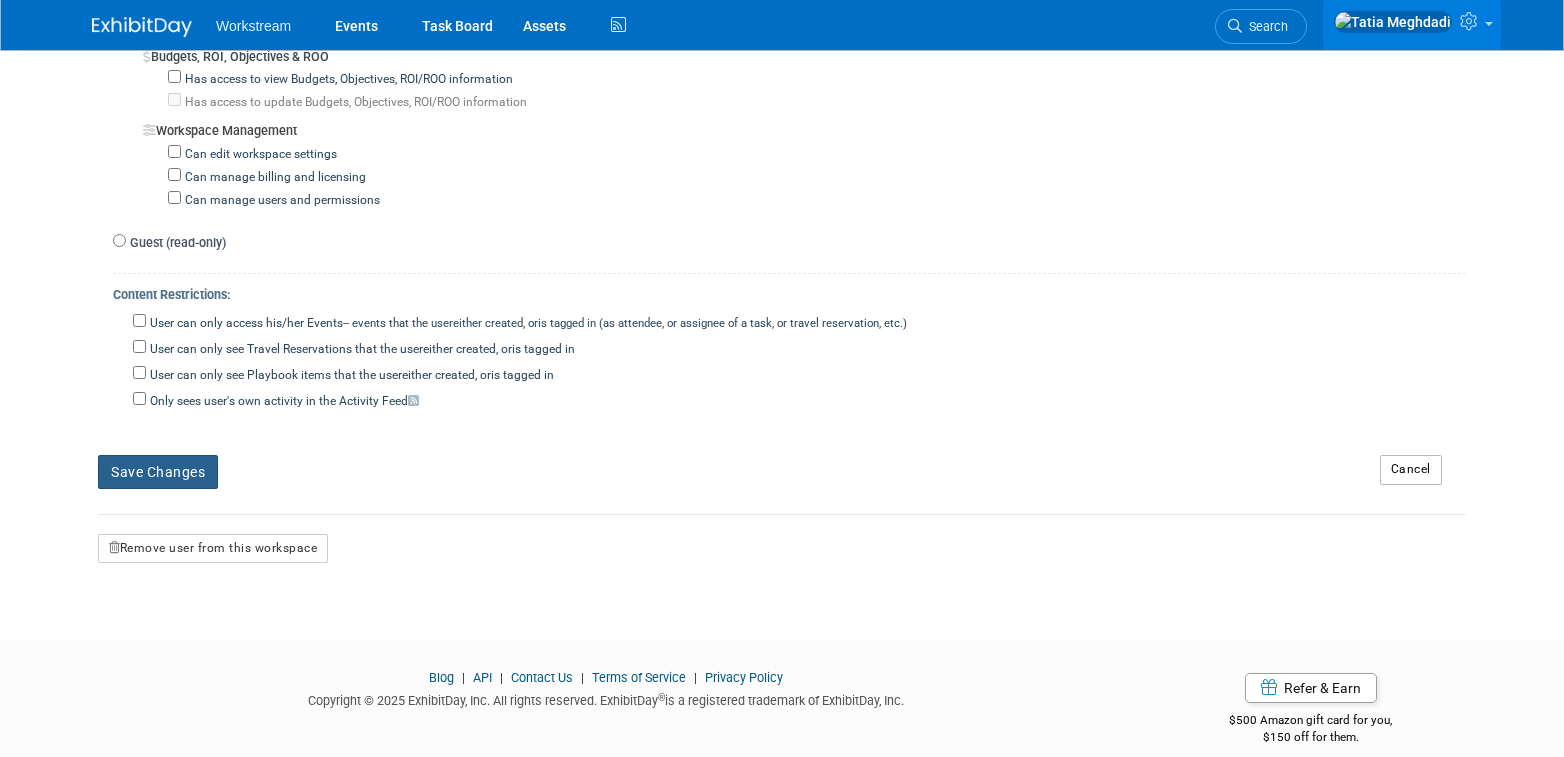 type on "[PHONE_NUMBER]" 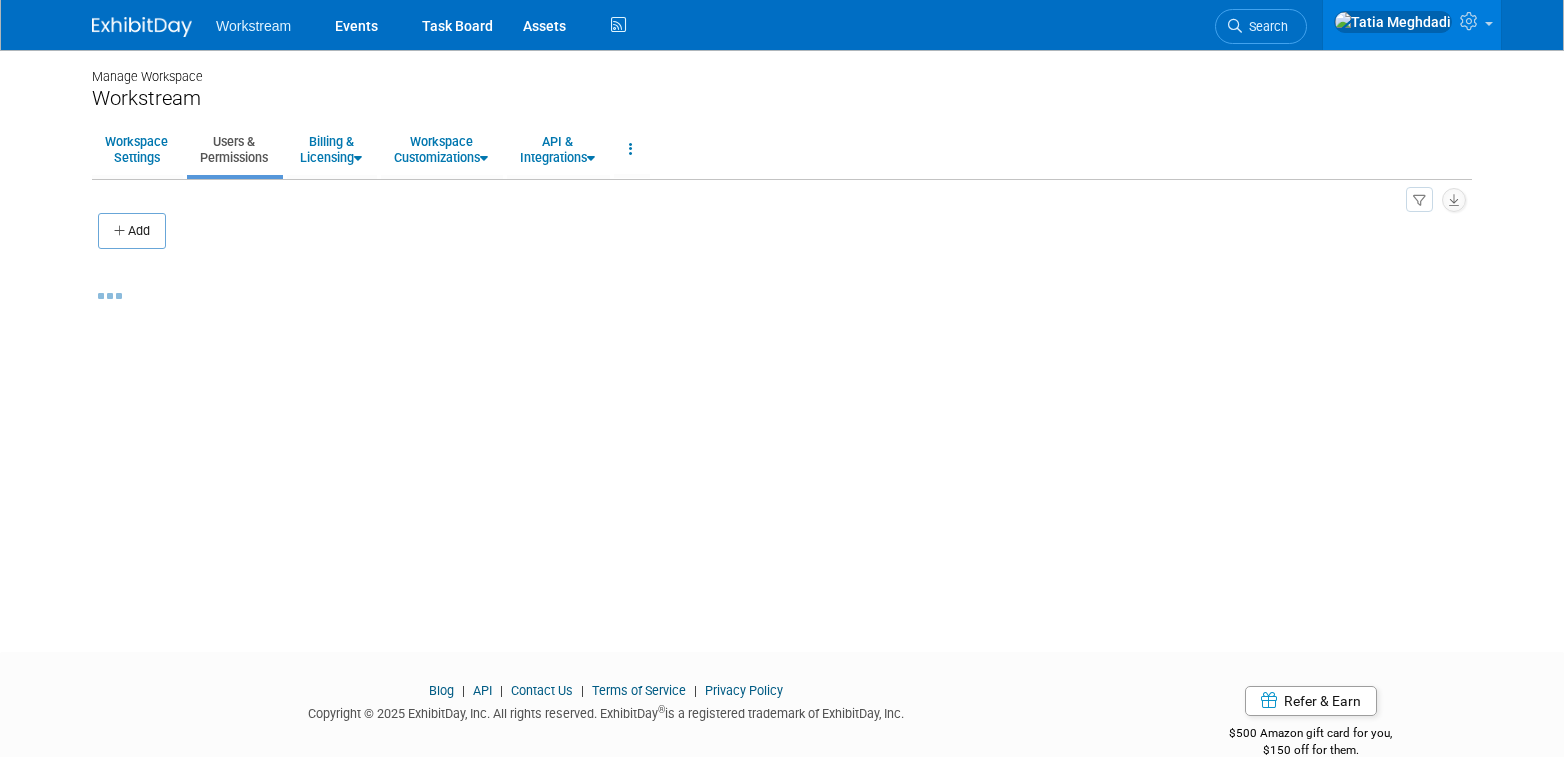 scroll, scrollTop: 0, scrollLeft: 0, axis: both 